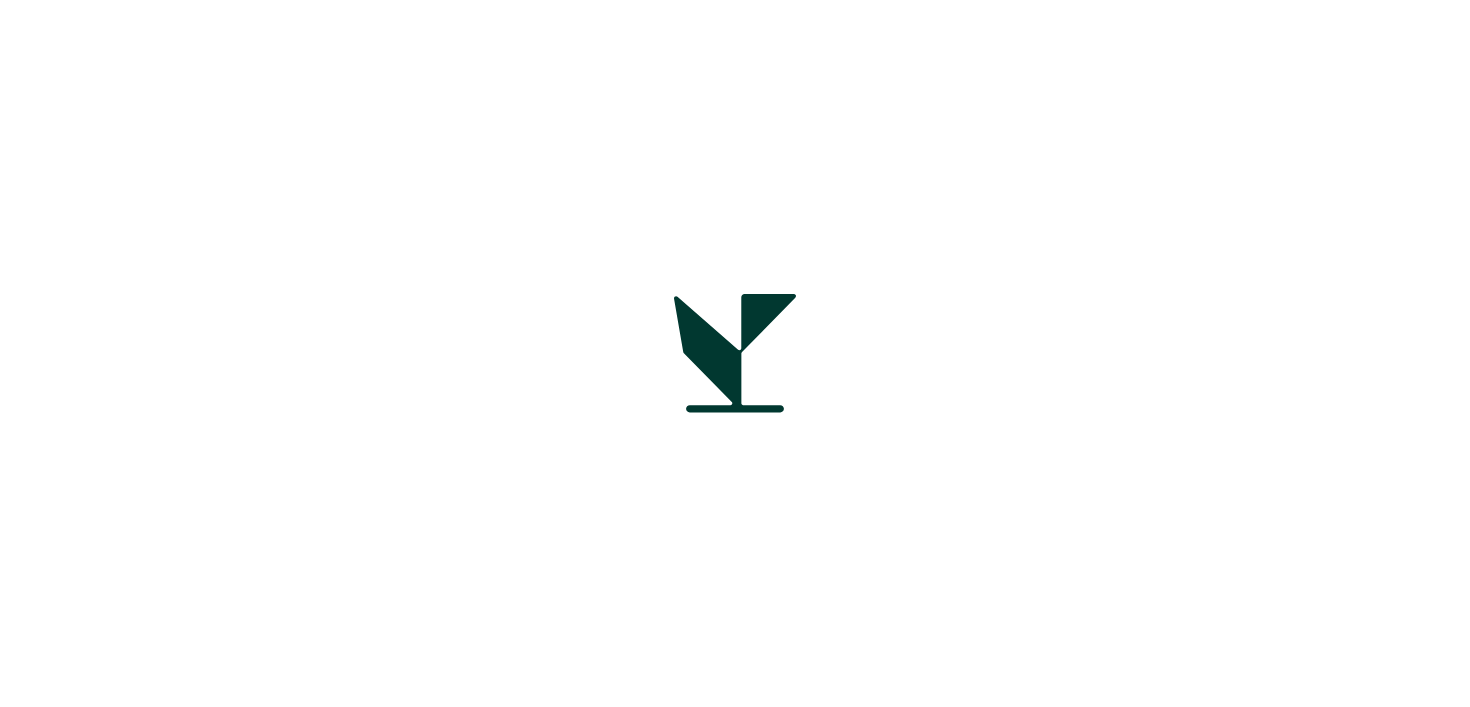 scroll, scrollTop: 0, scrollLeft: 0, axis: both 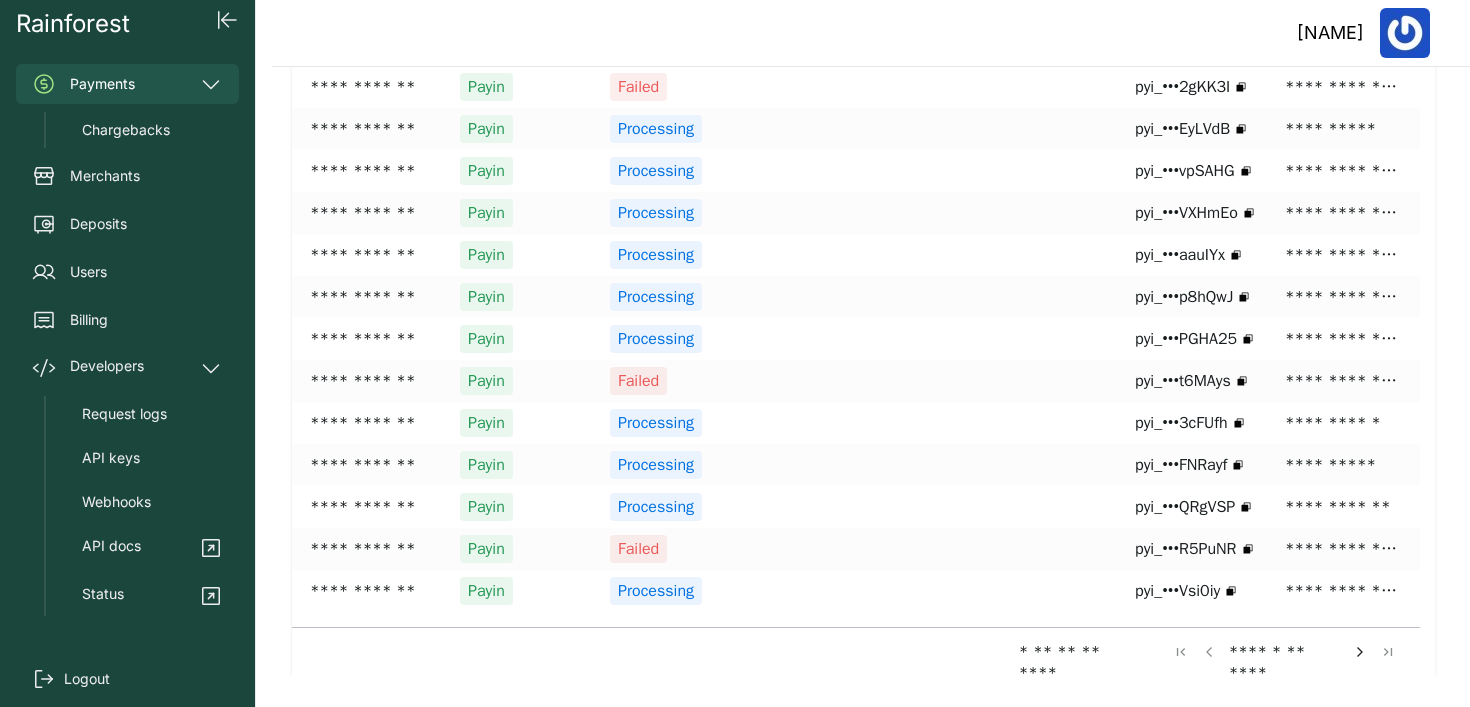 click at bounding box center [1388, 652] 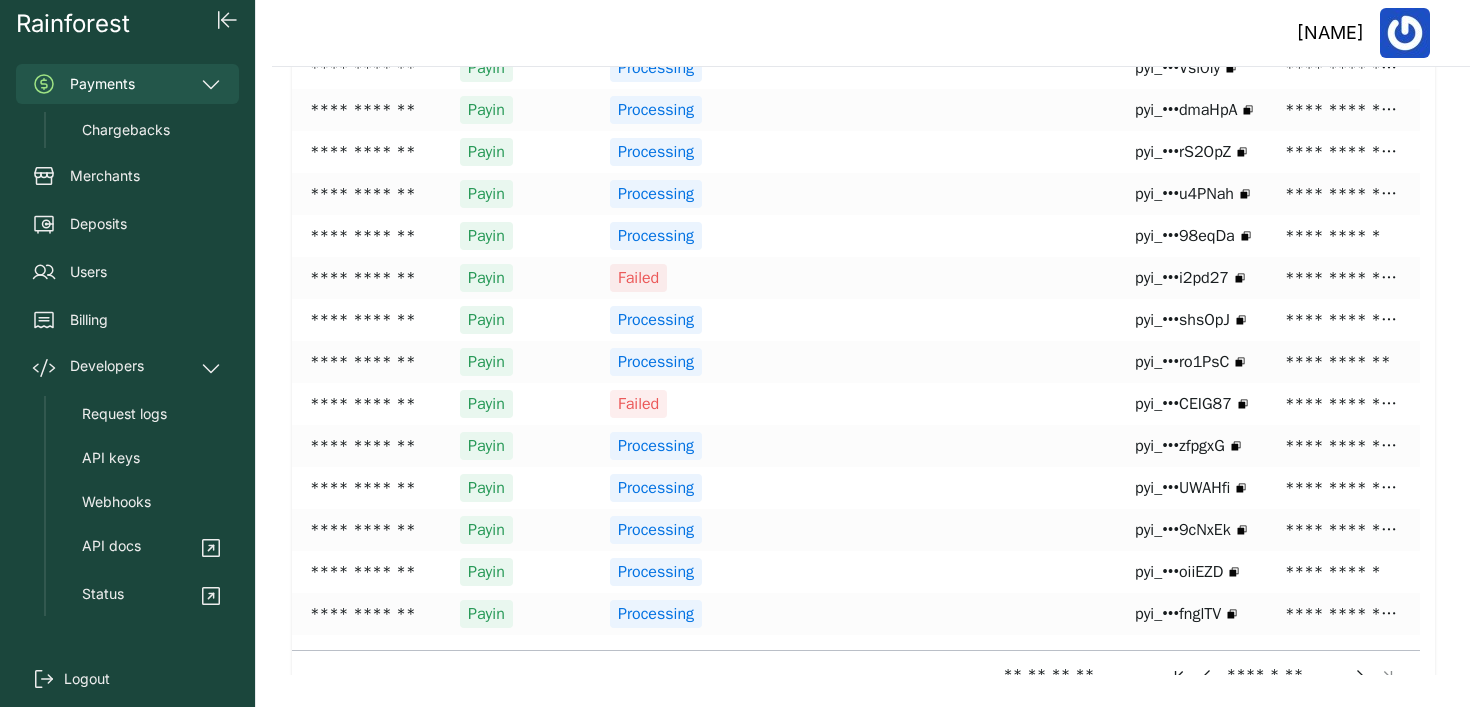 scroll, scrollTop: 210, scrollLeft: 0, axis: vertical 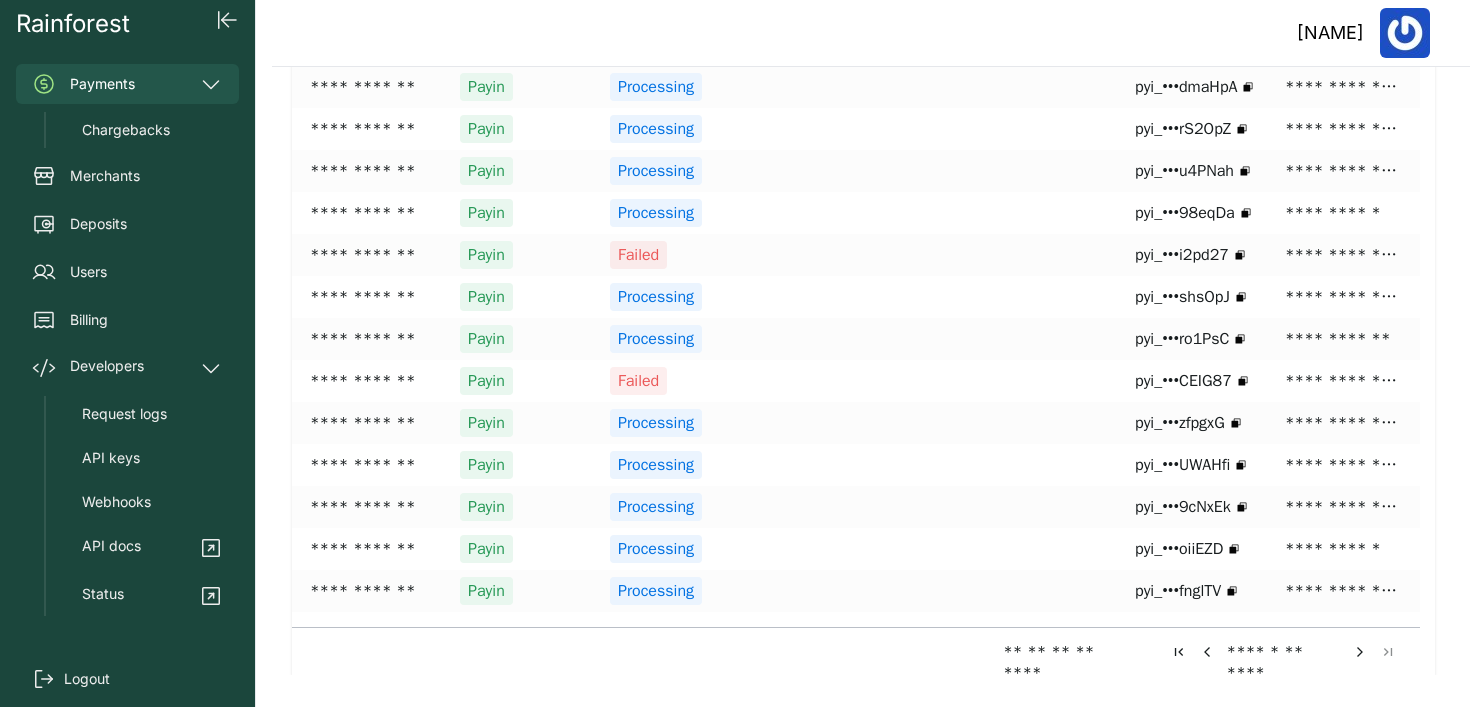 click at bounding box center [1360, 652] 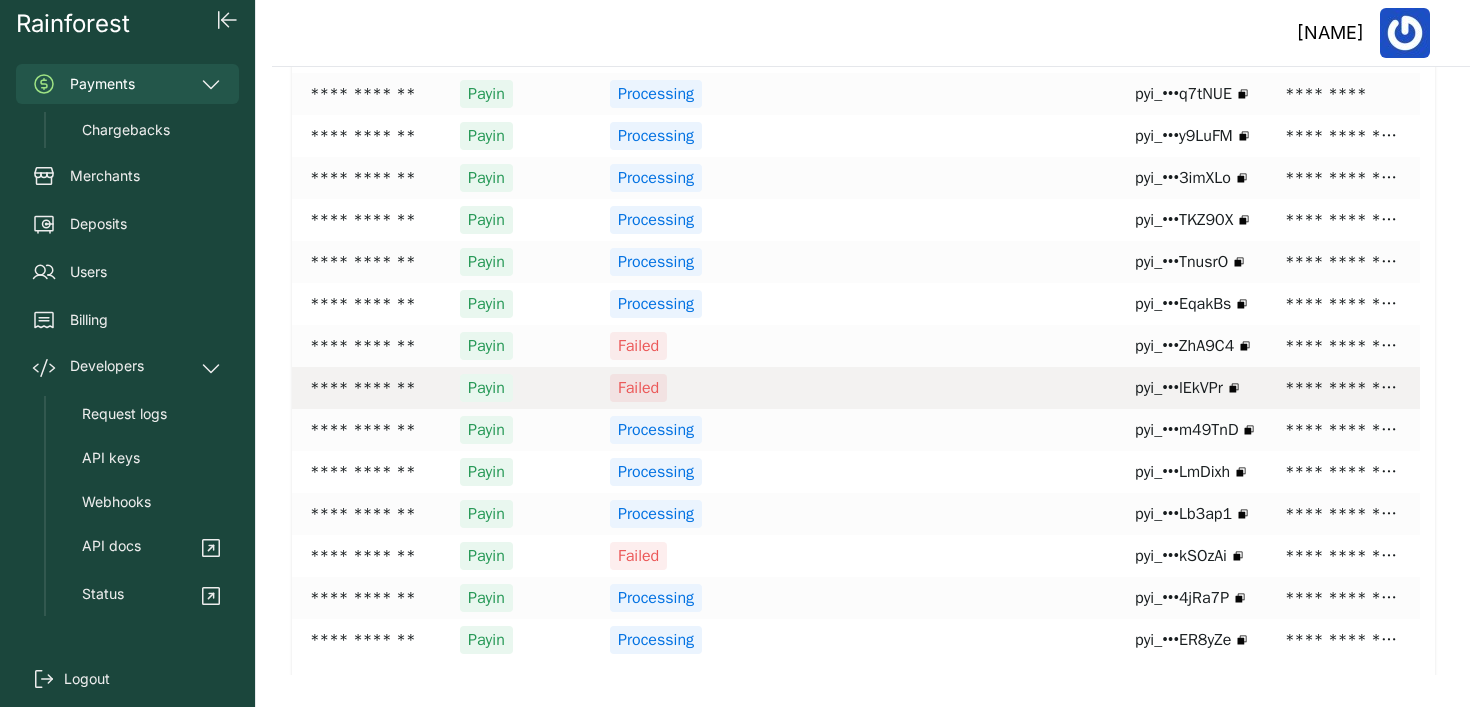 scroll, scrollTop: 210, scrollLeft: 0, axis: vertical 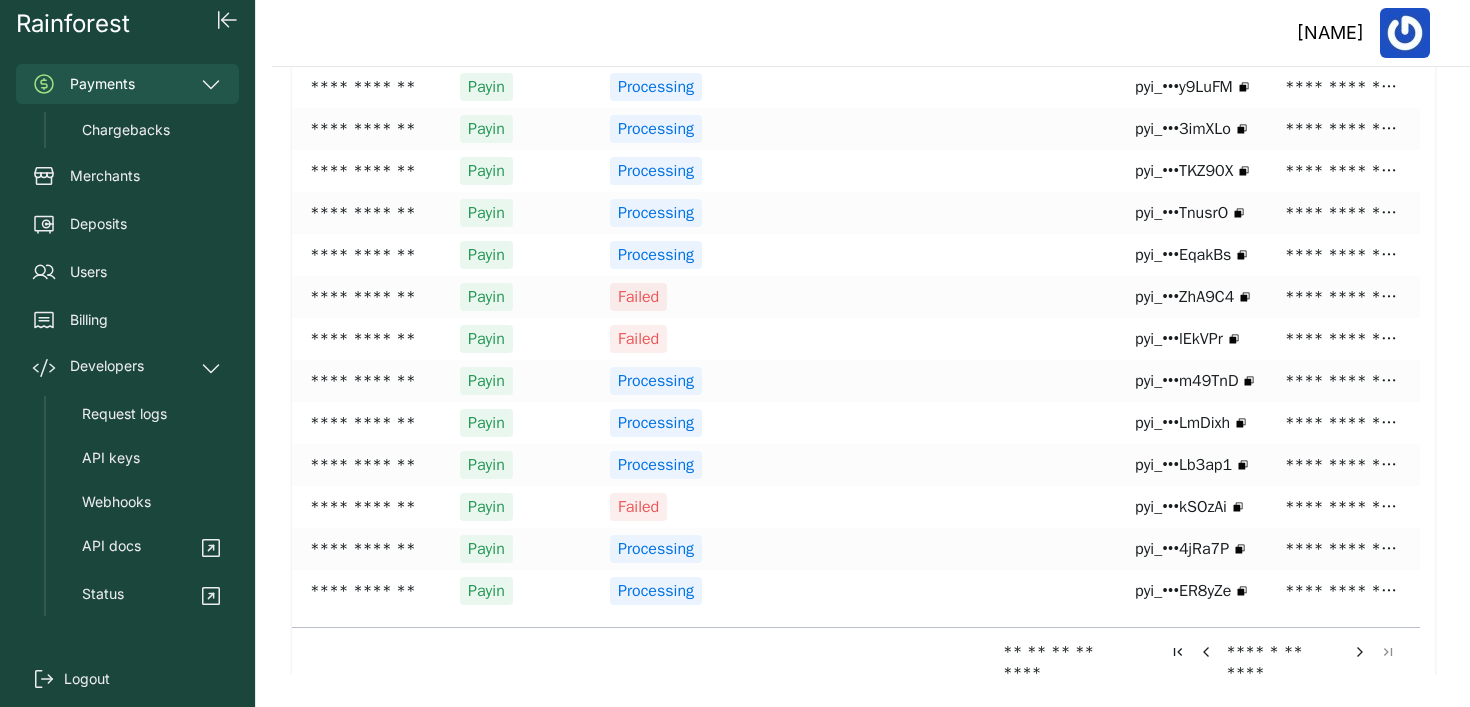 click on "****" at bounding box center (1022, 673) 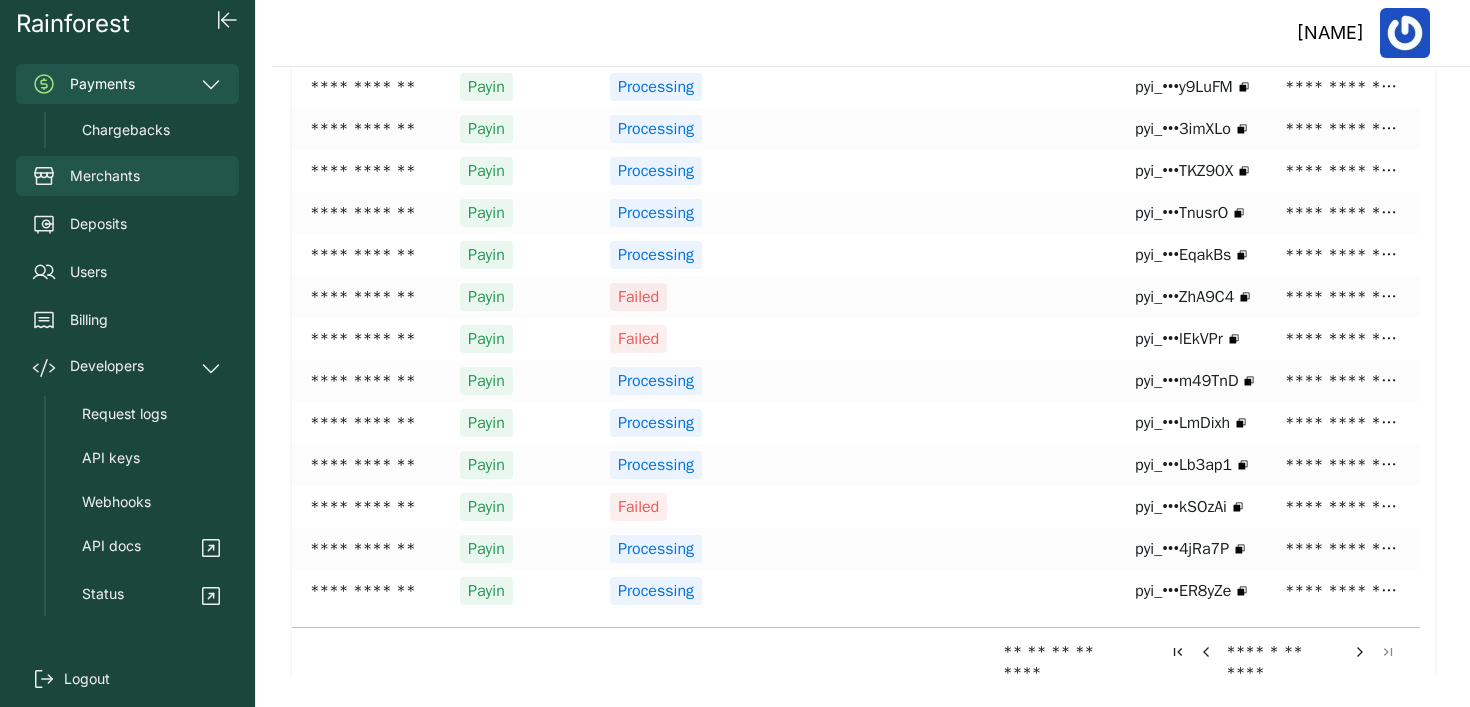 click on "Merchants" at bounding box center [105, 176] 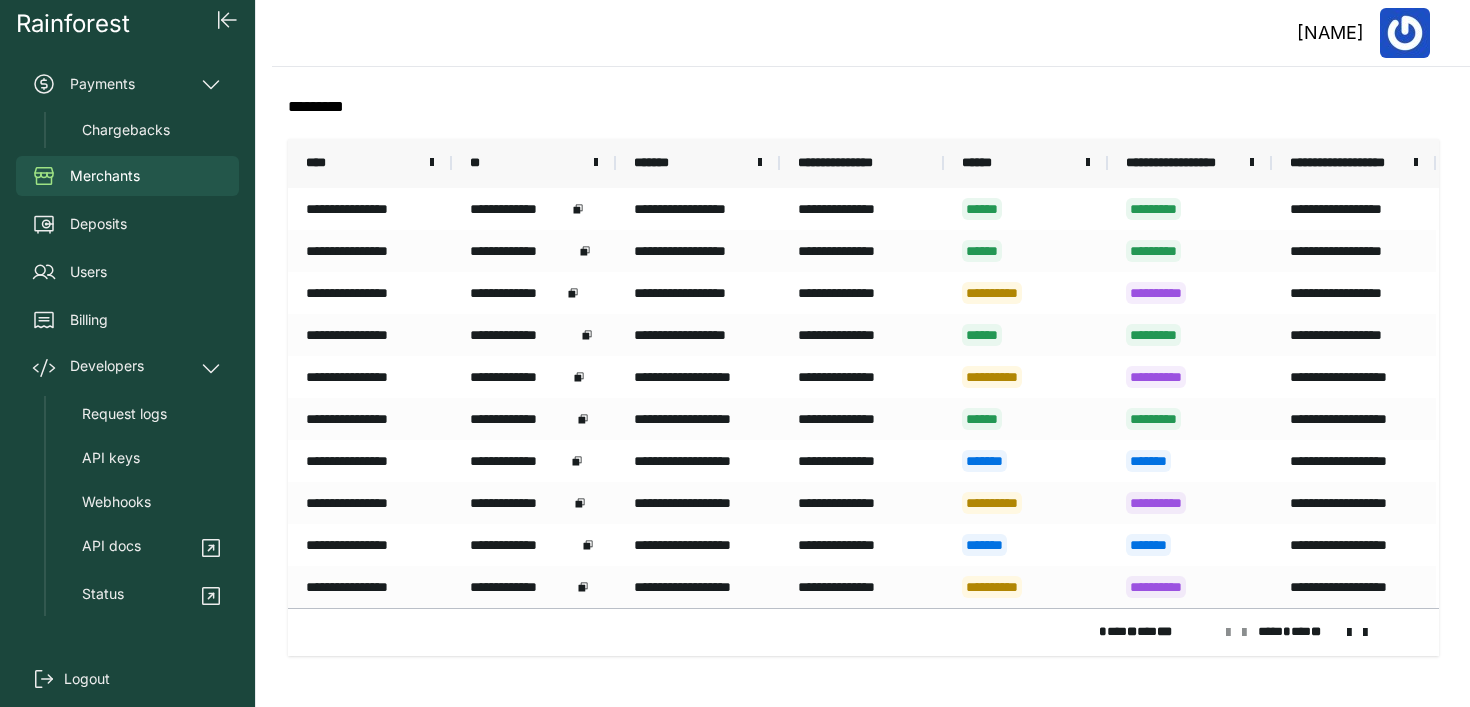 click on "****" at bounding box center (362, 163) 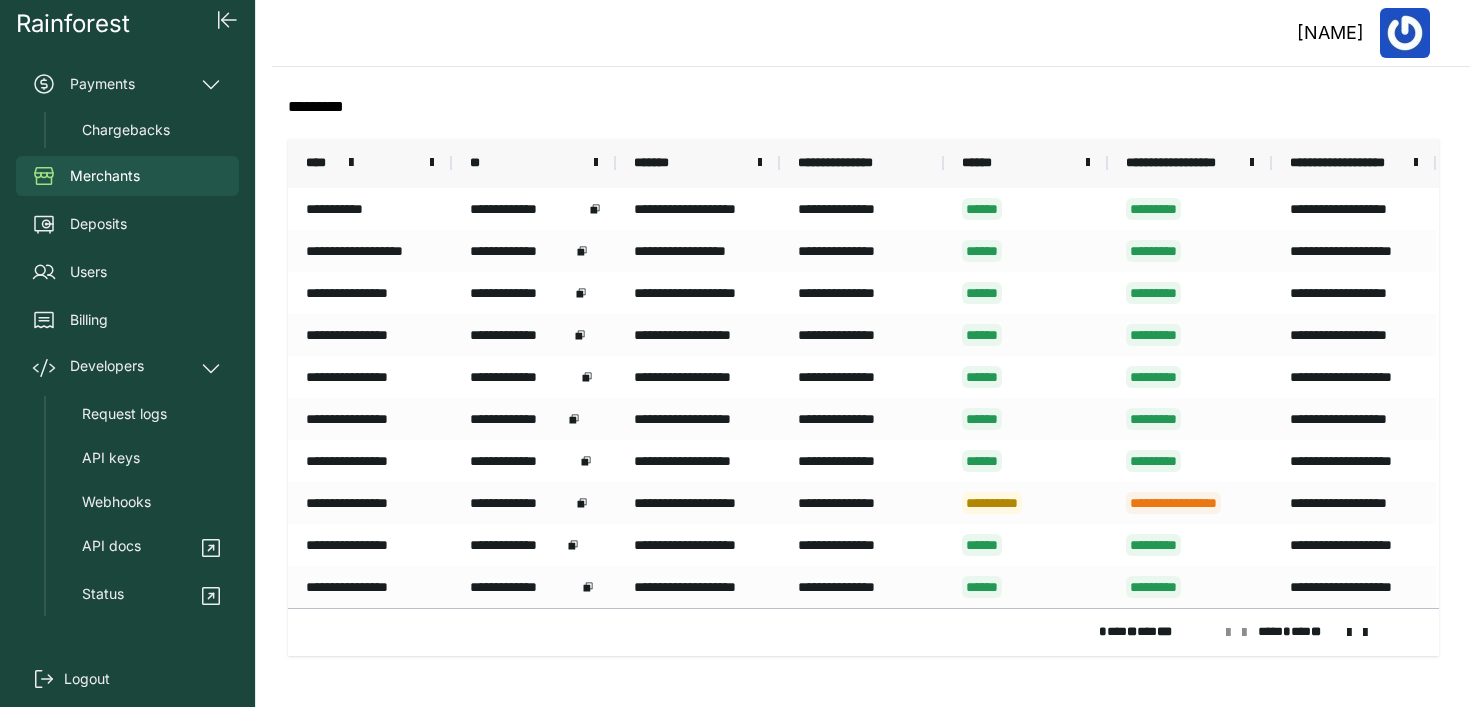 click on "****
*" at bounding box center [362, 163] 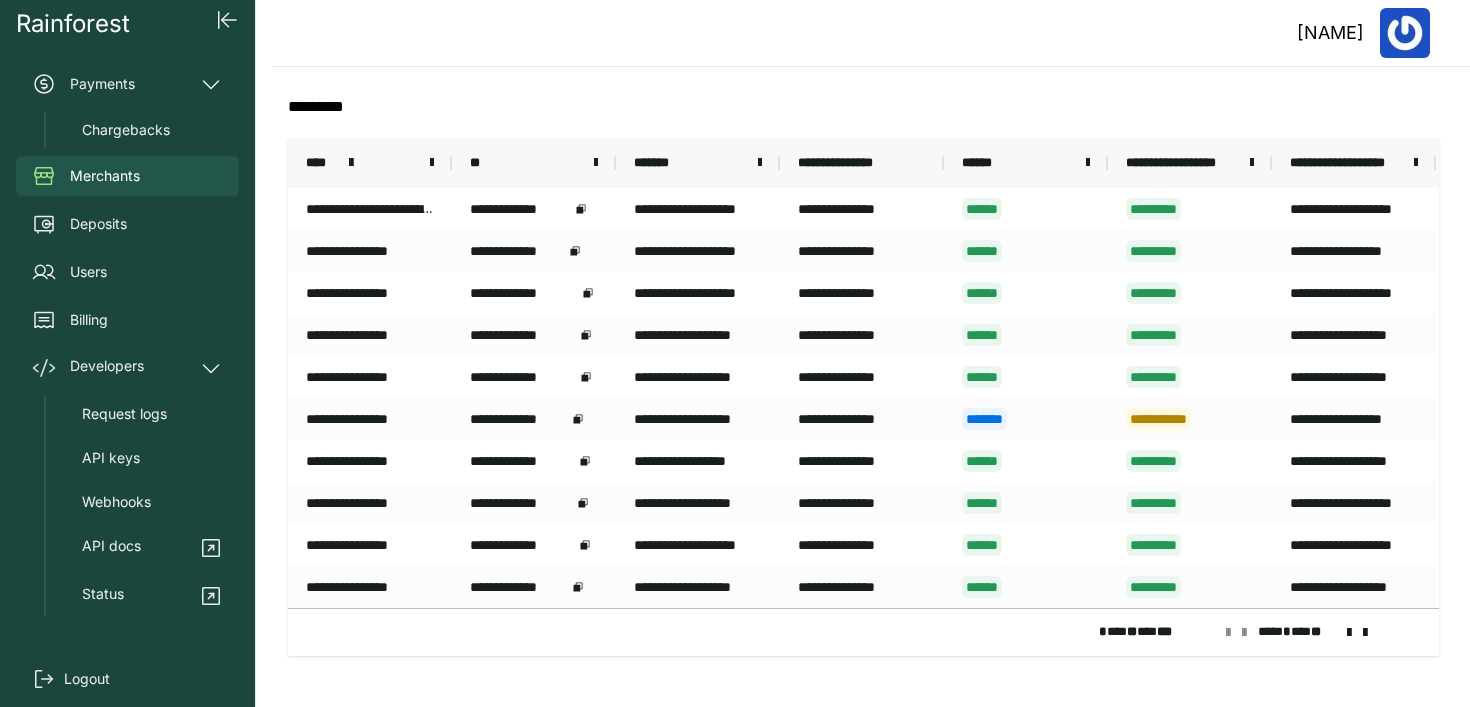 click on "*********" 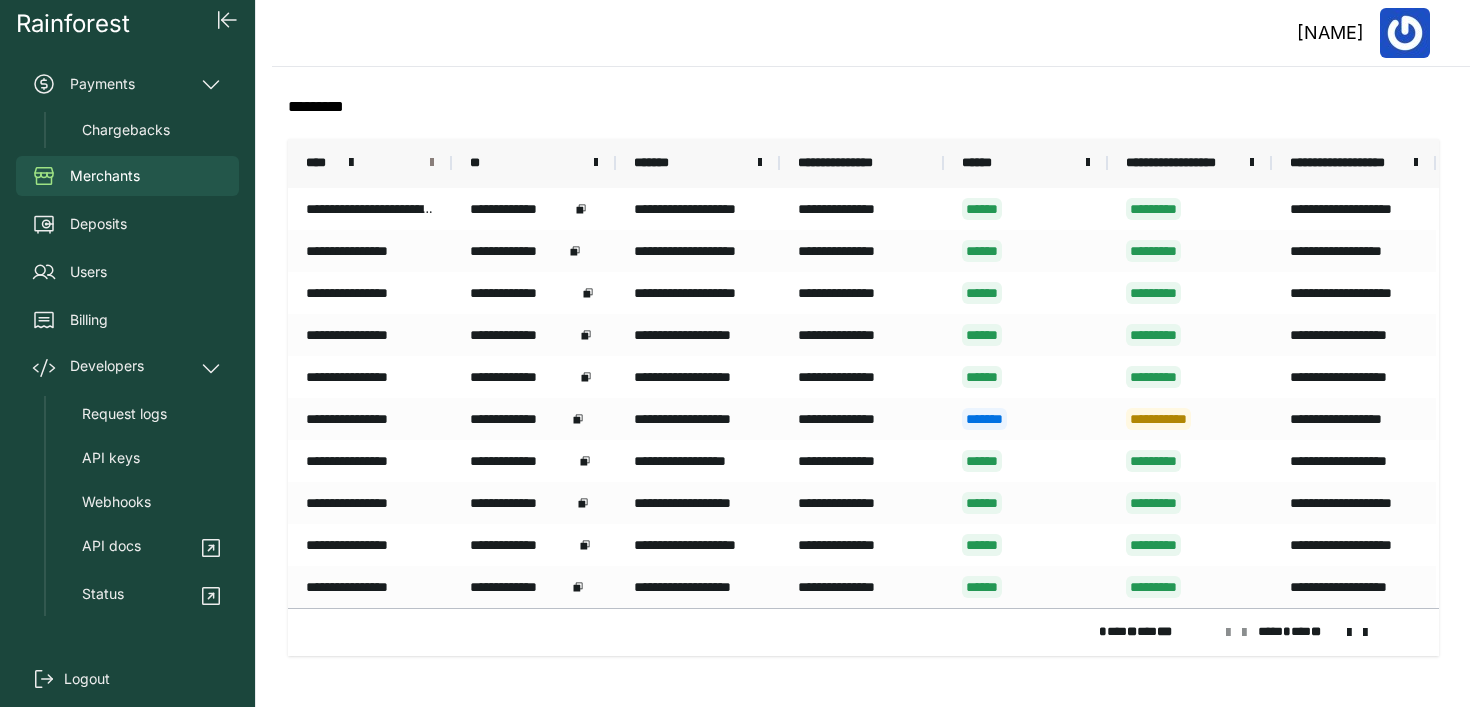 click at bounding box center [432, 163] 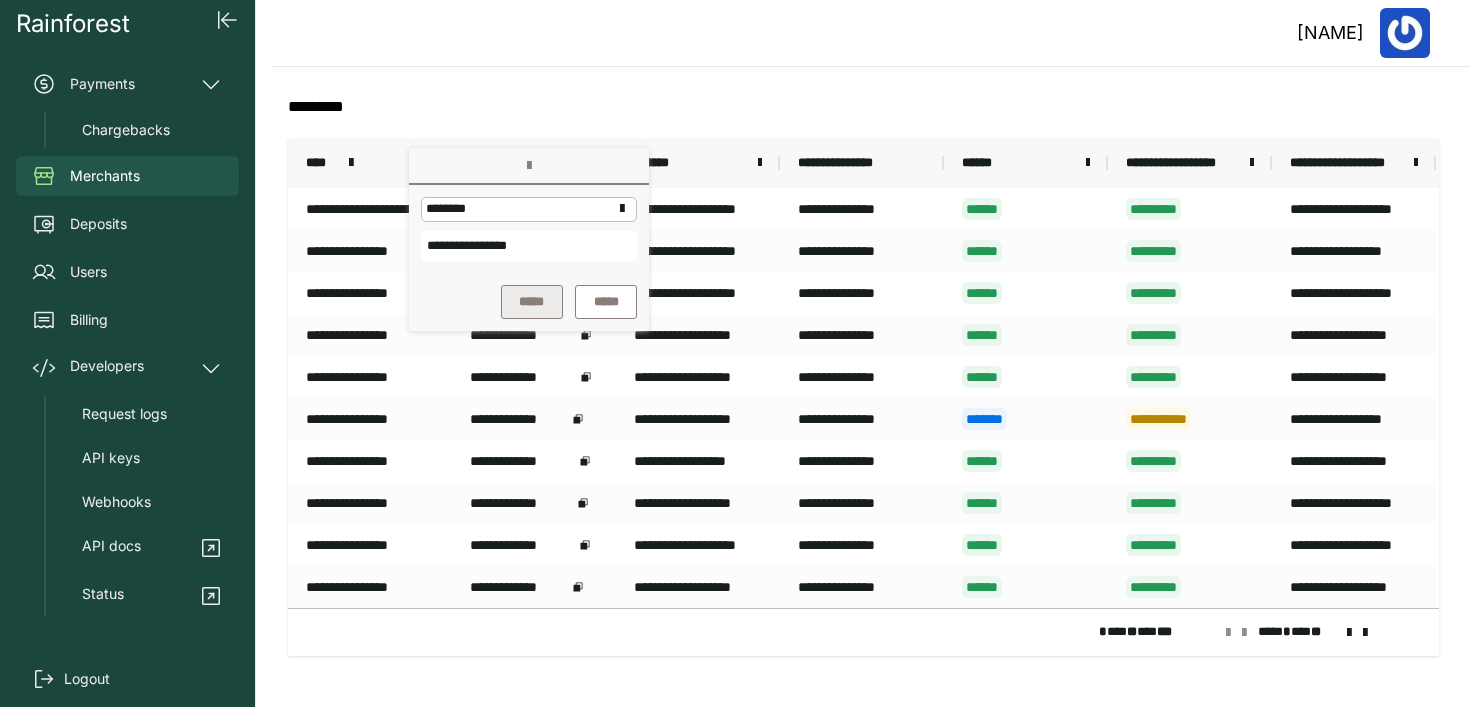 type on "**********" 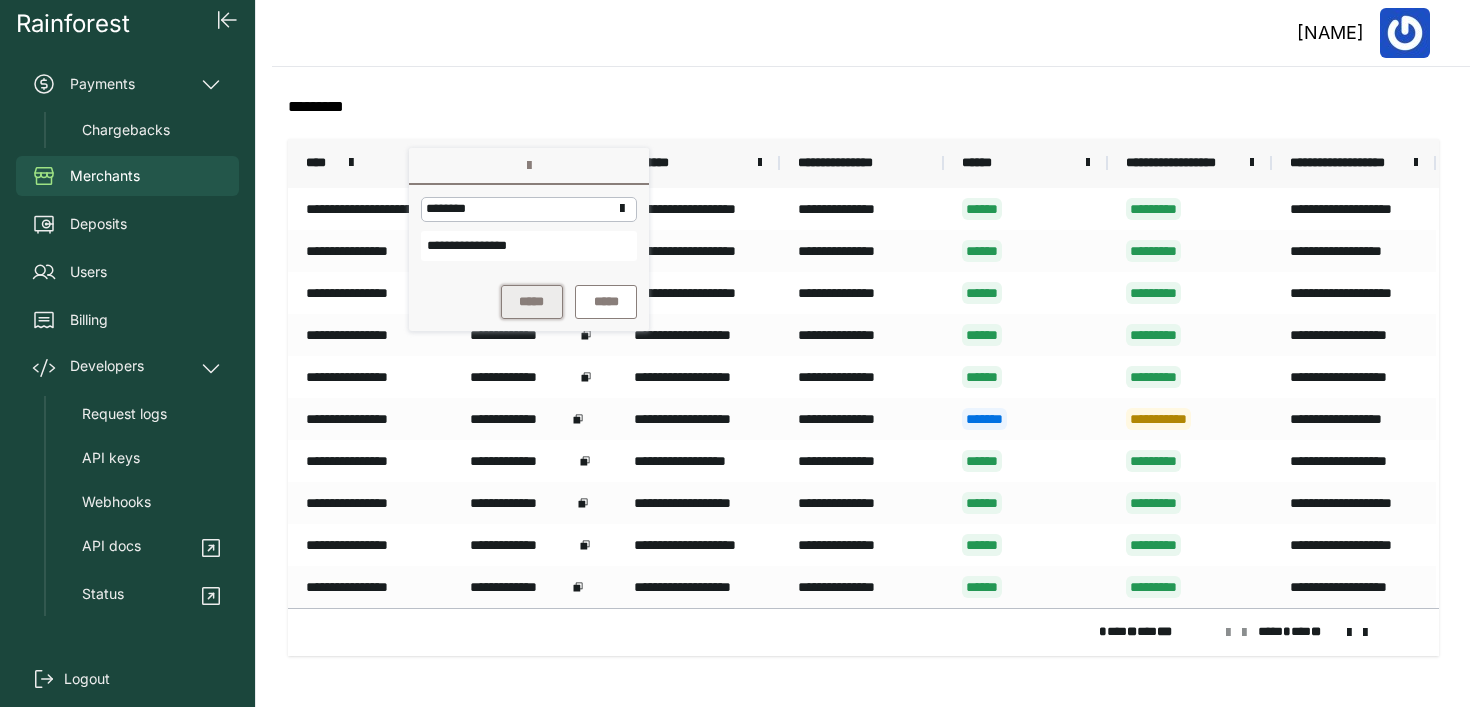 click on "*****" at bounding box center (532, 302) 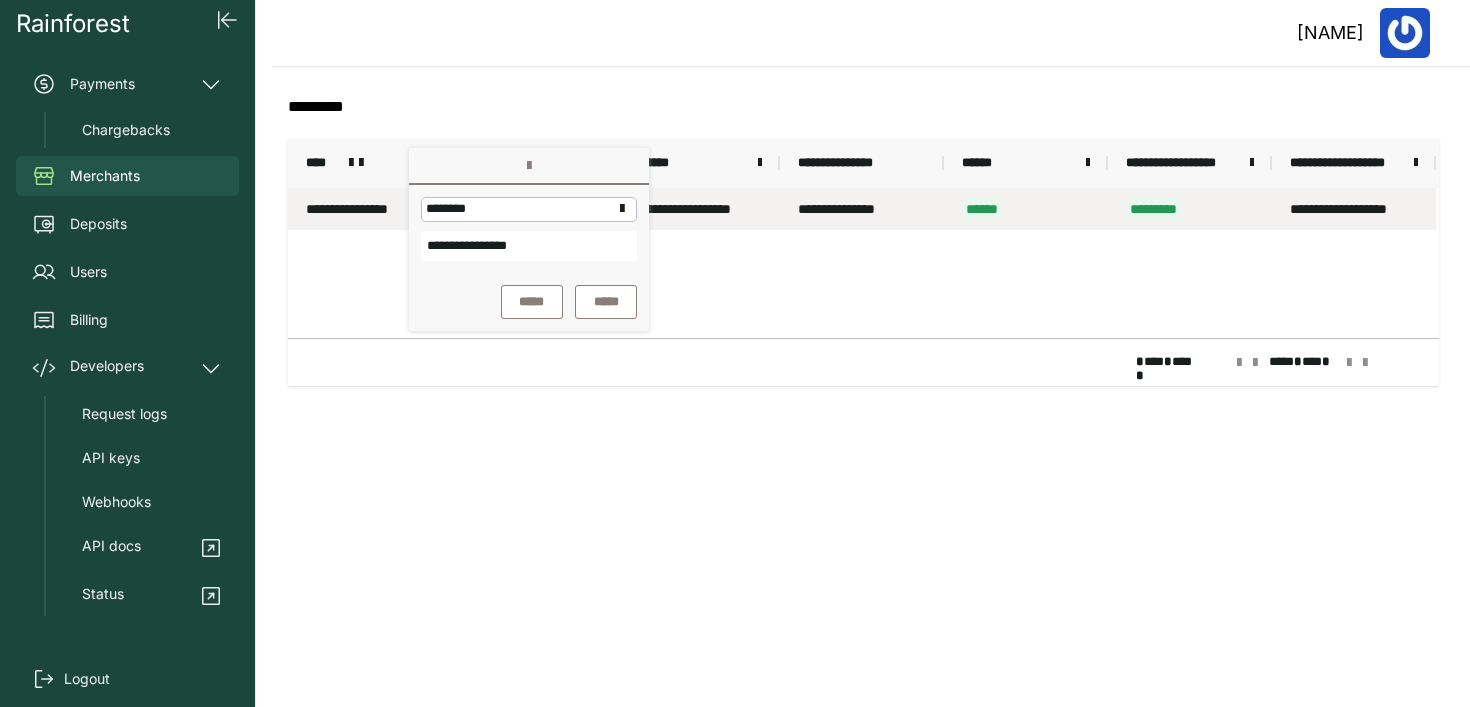 click on "**********" at bounding box center (370, 209) 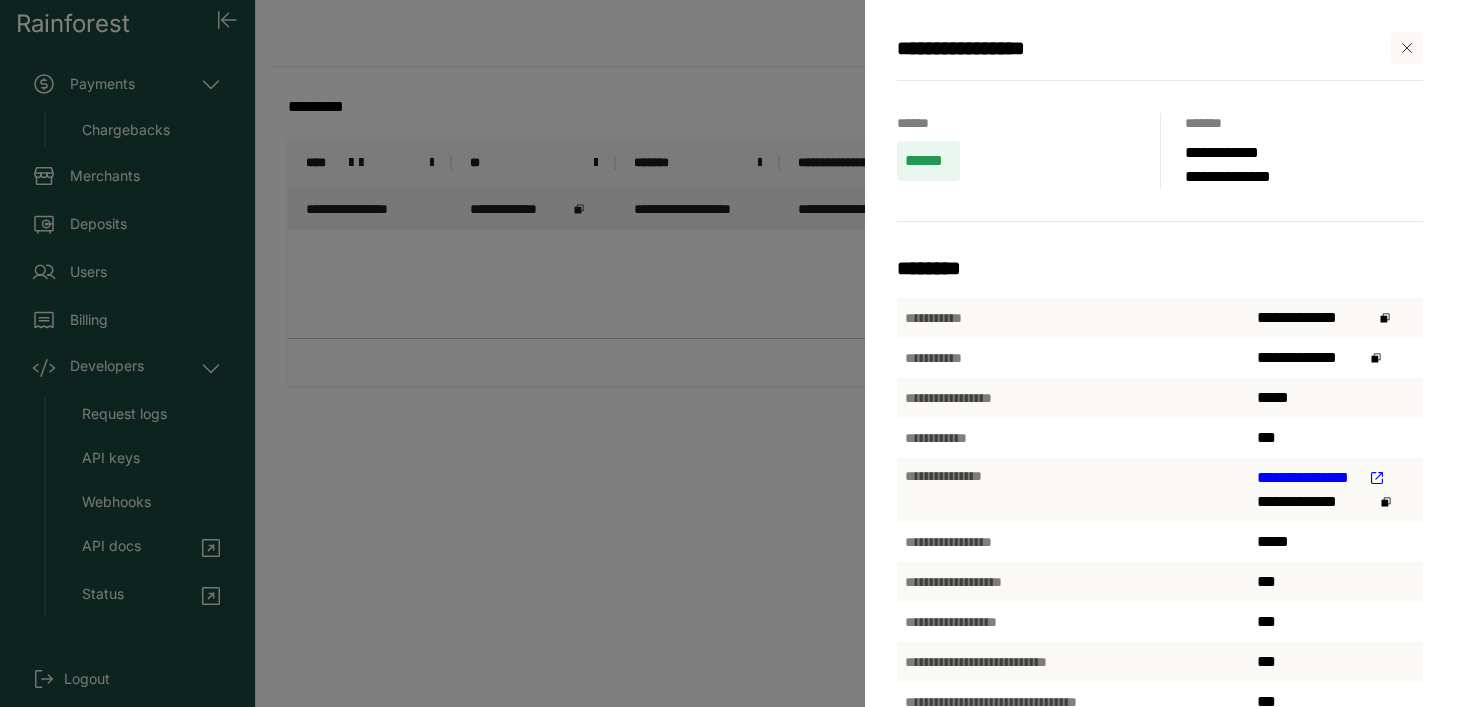 click 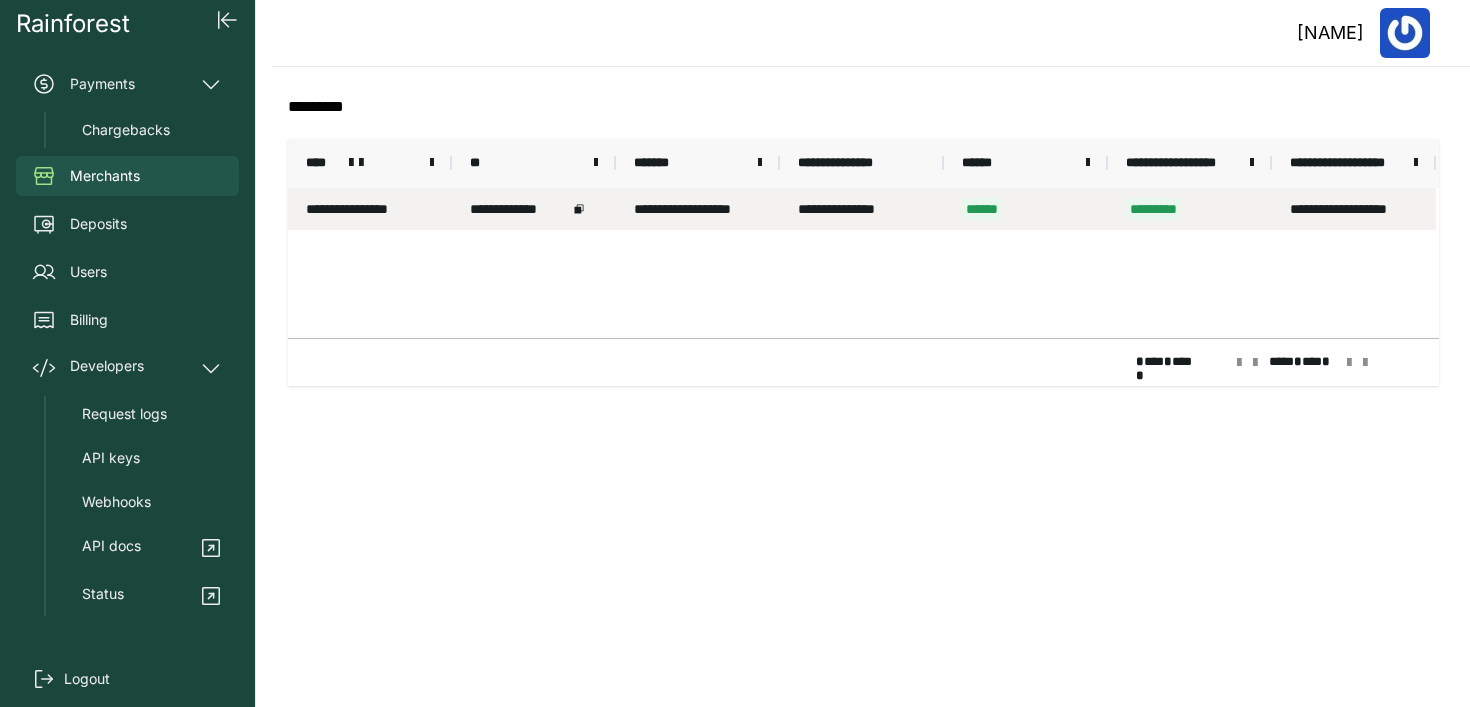 click on "**********" at bounding box center (862, 209) 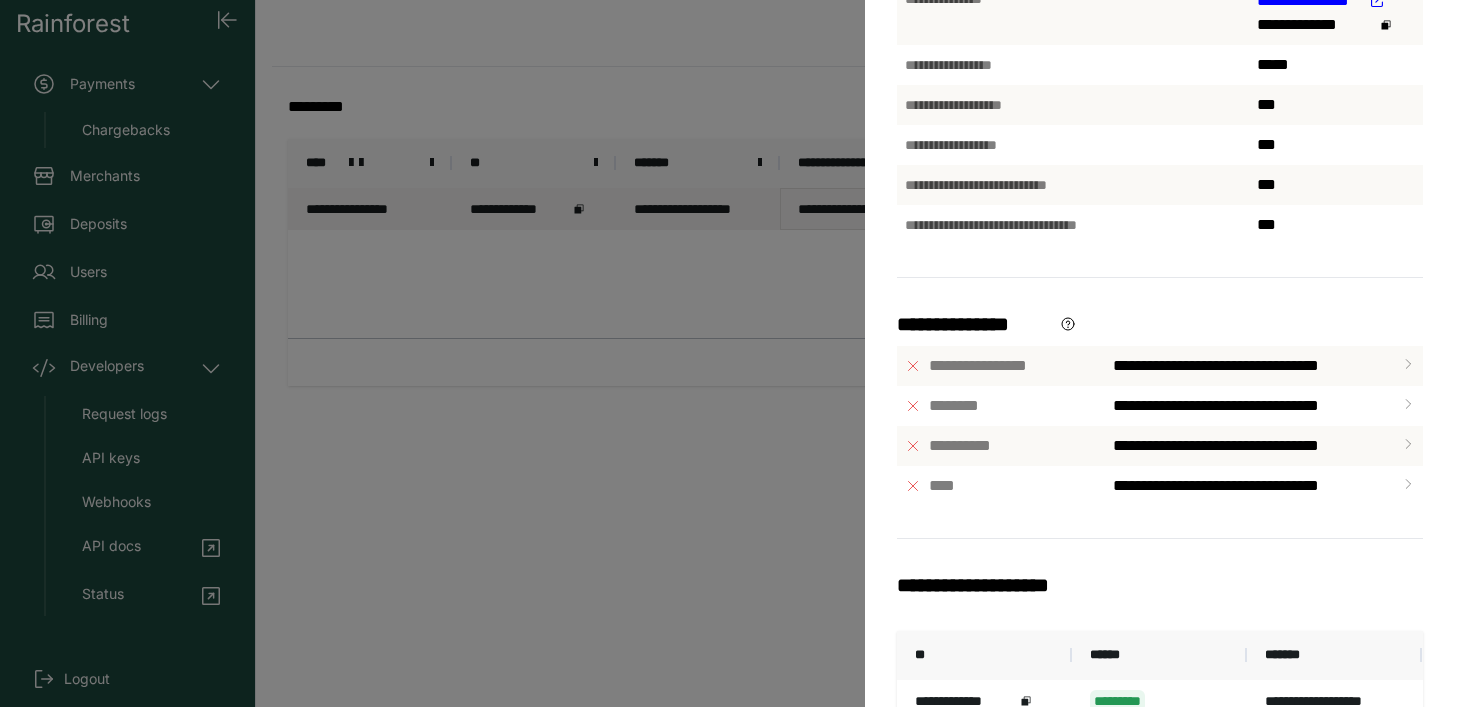 scroll, scrollTop: 0, scrollLeft: 0, axis: both 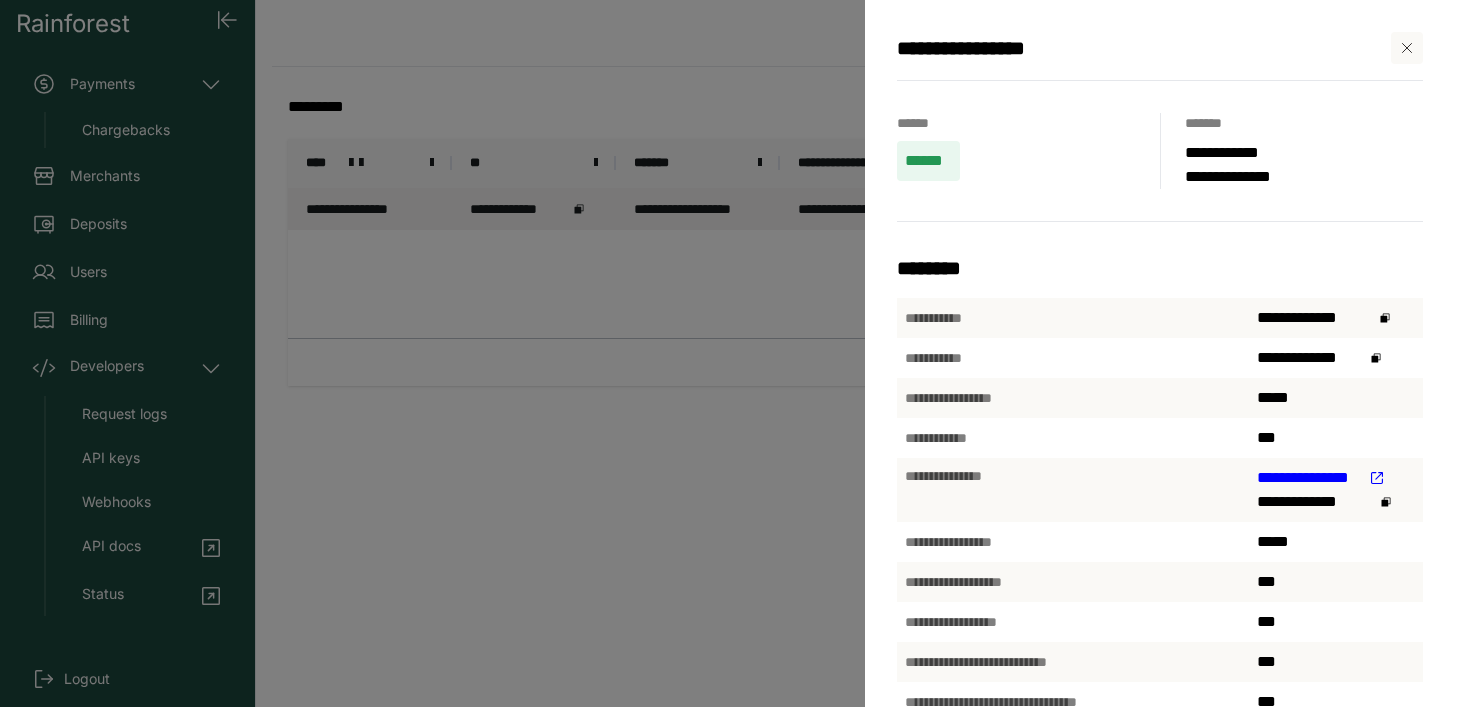 click on "**********" at bounding box center [1309, 478] 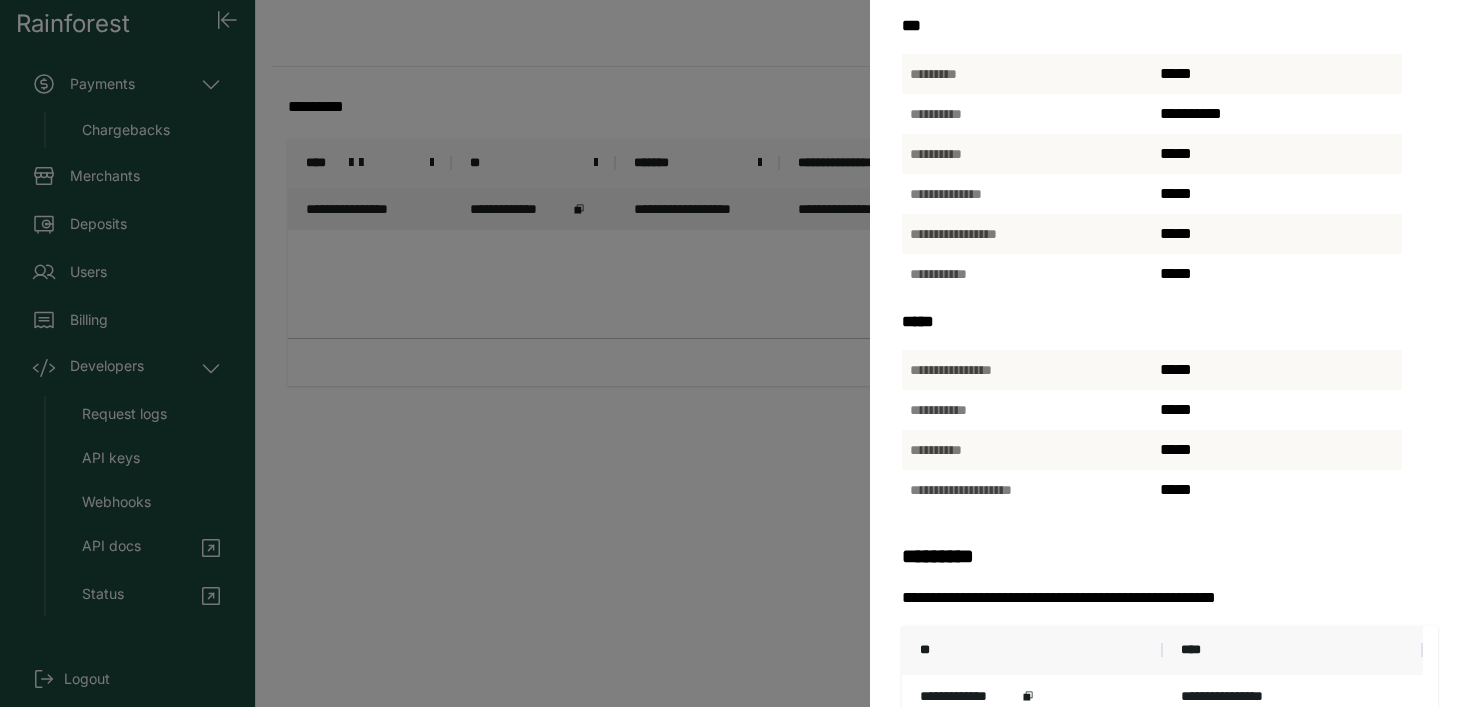 scroll, scrollTop: 1143, scrollLeft: 0, axis: vertical 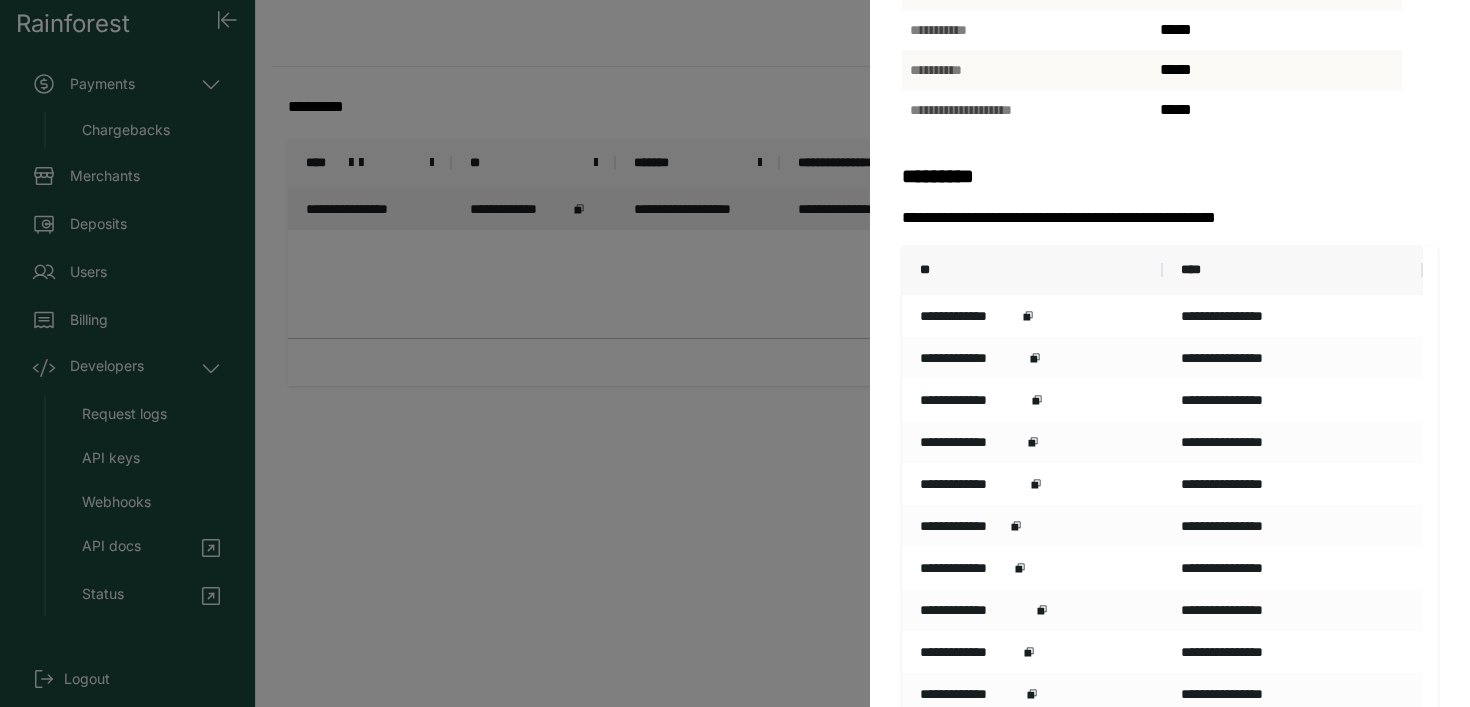 click on "**" at bounding box center (1032, 270) 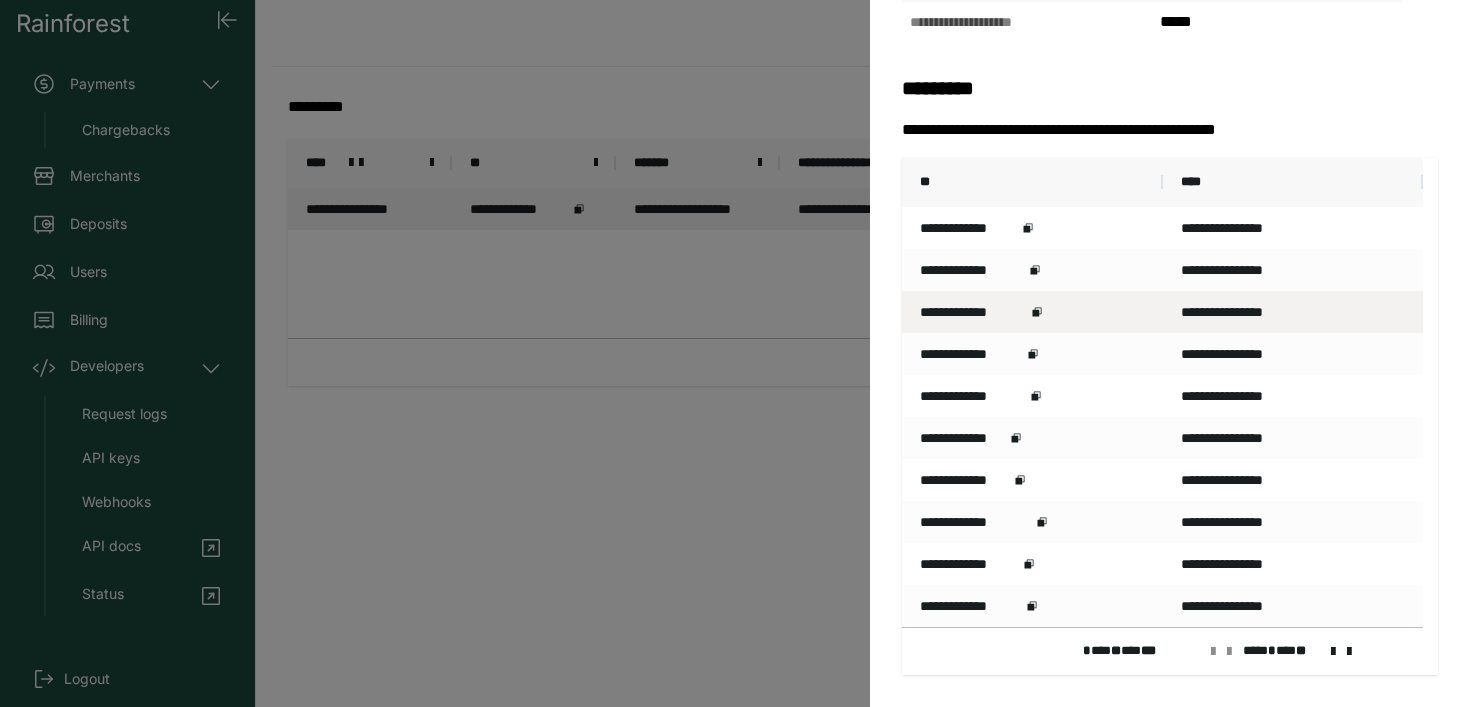 scroll, scrollTop: 0, scrollLeft: 0, axis: both 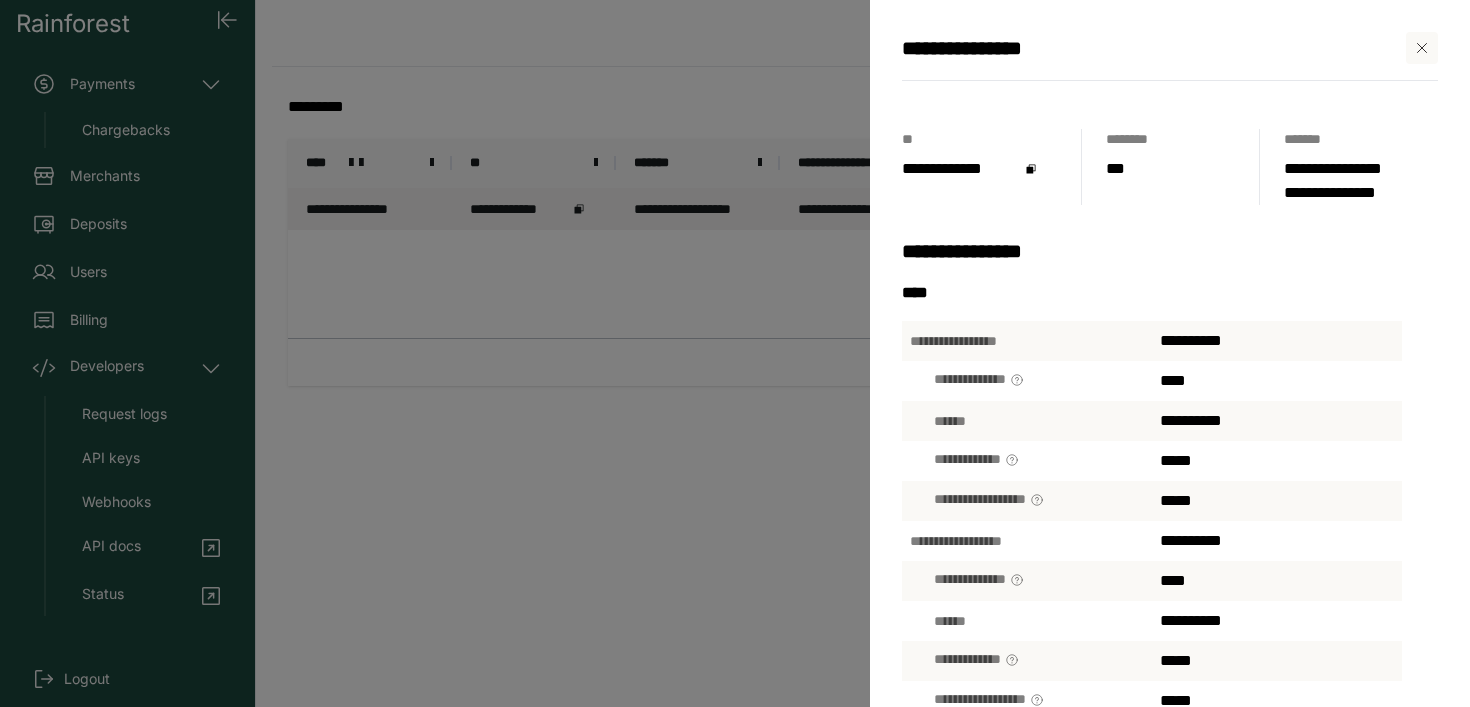 click 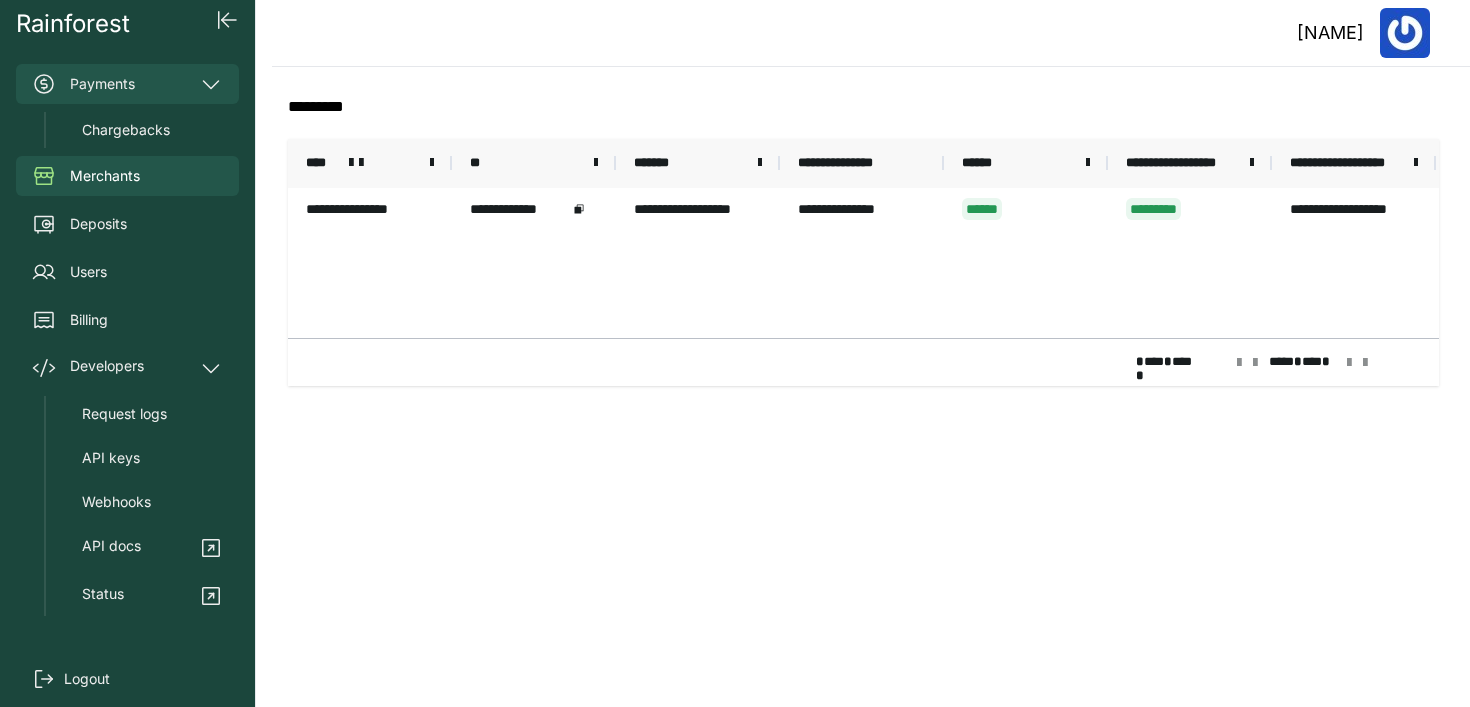 click on "Payments" at bounding box center (127, 84) 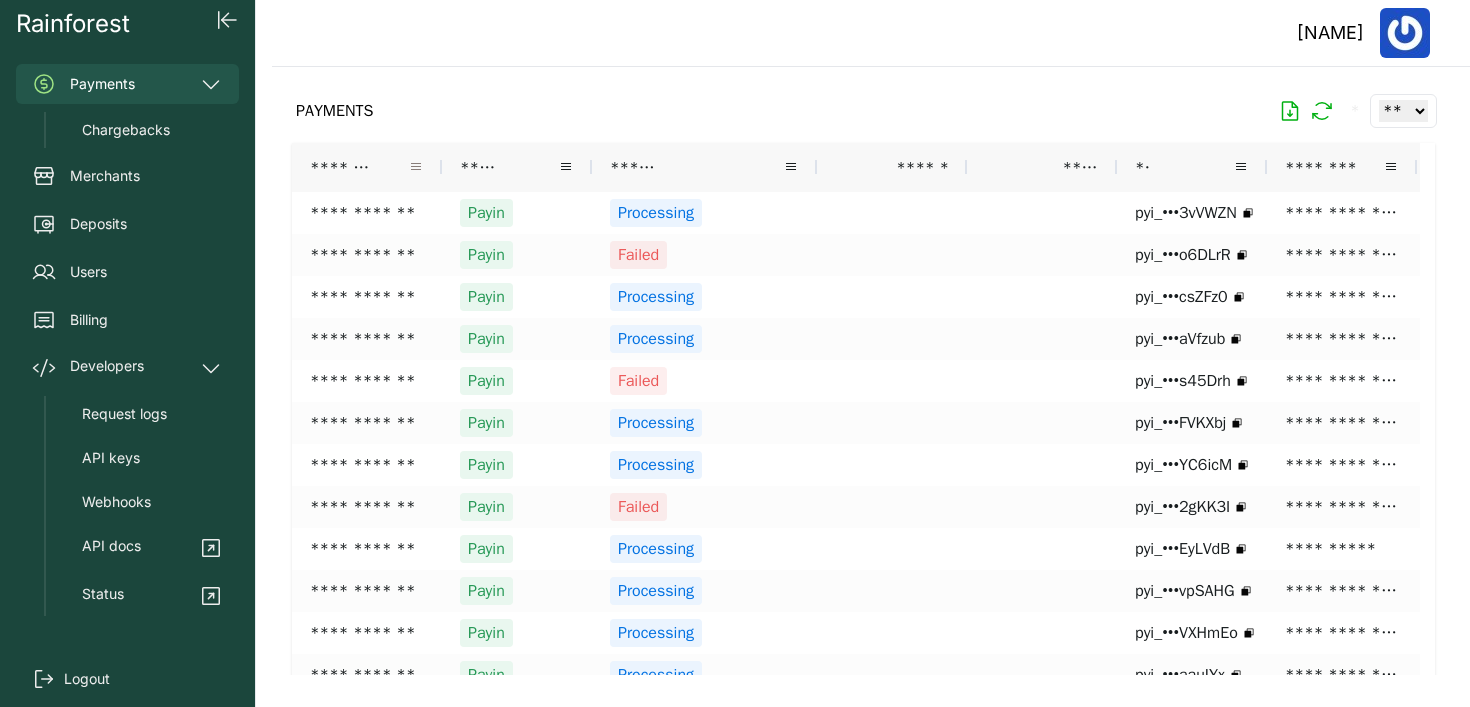 click at bounding box center [416, 167] 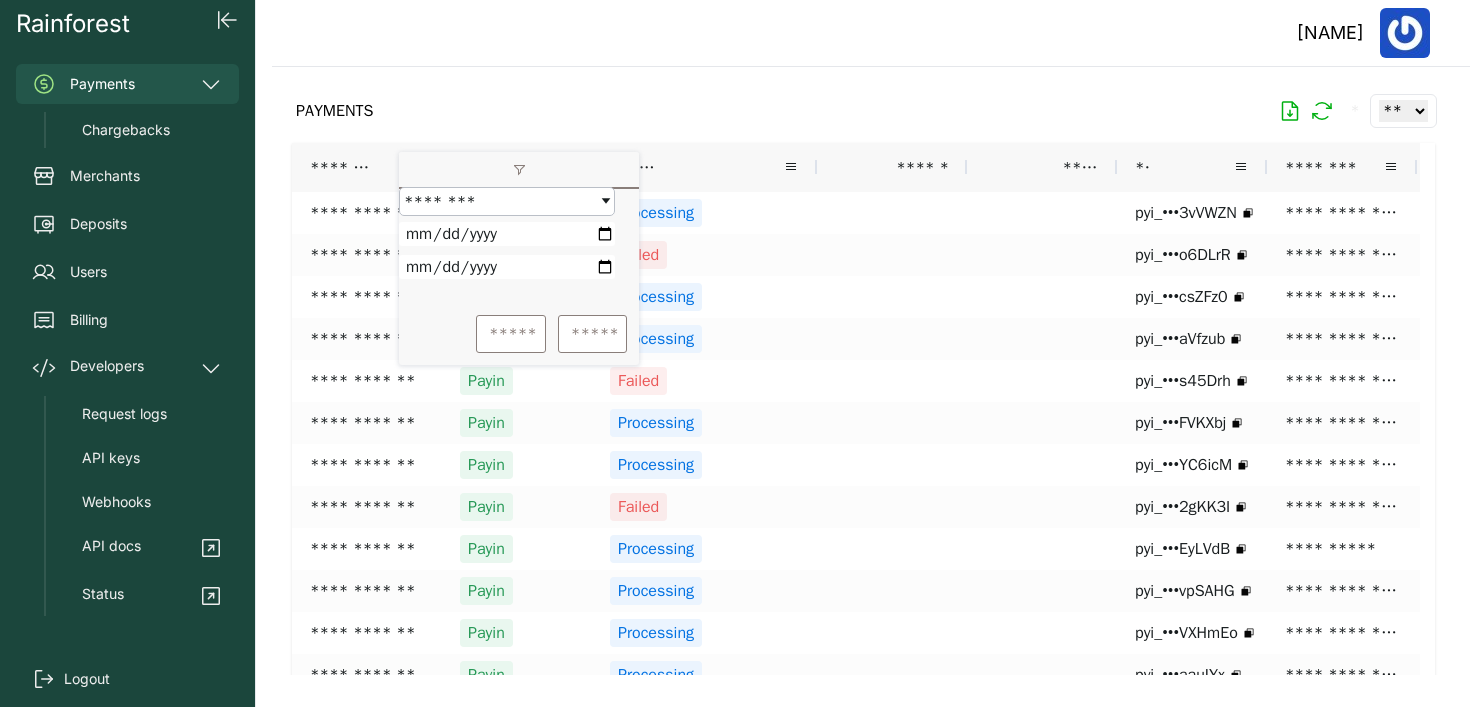 click on "PAYMENTS * ** ** ** ***" at bounding box center (863, 111) 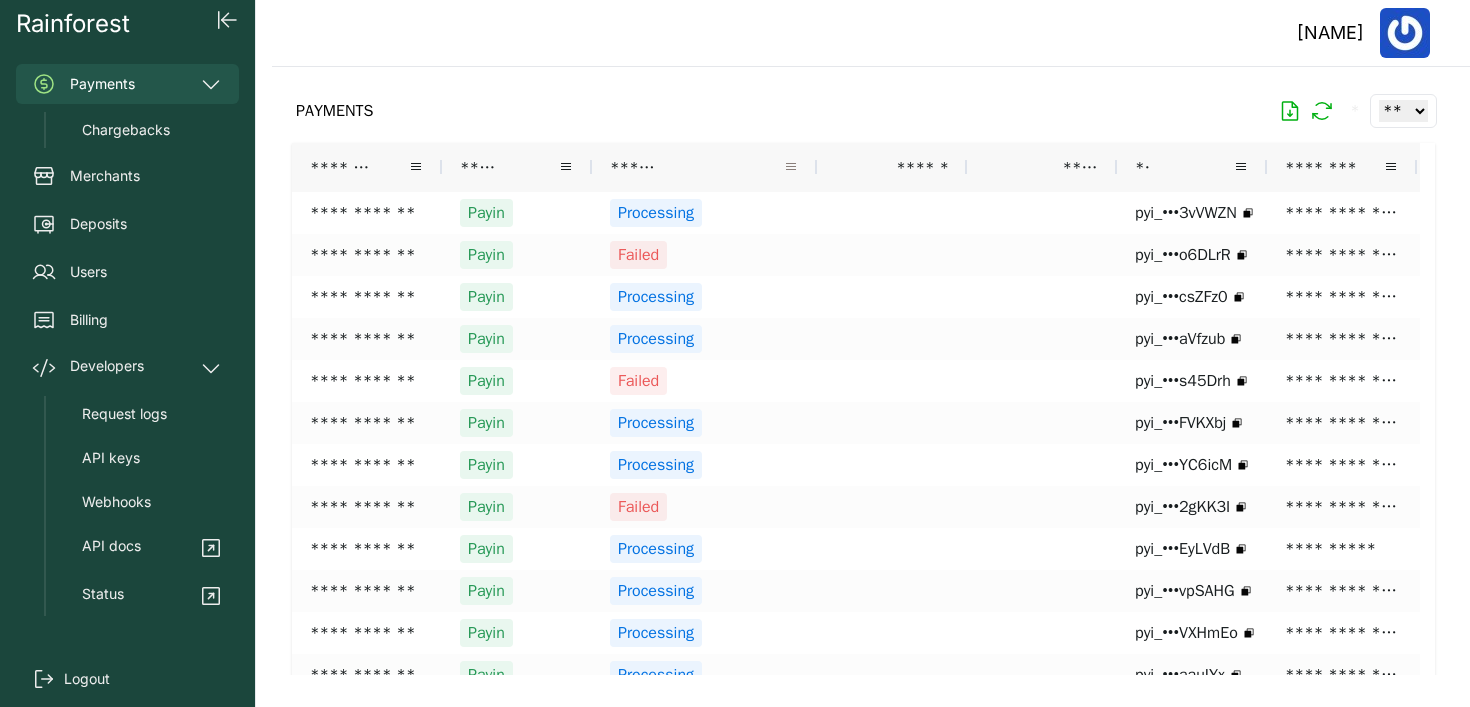 click at bounding box center [791, 167] 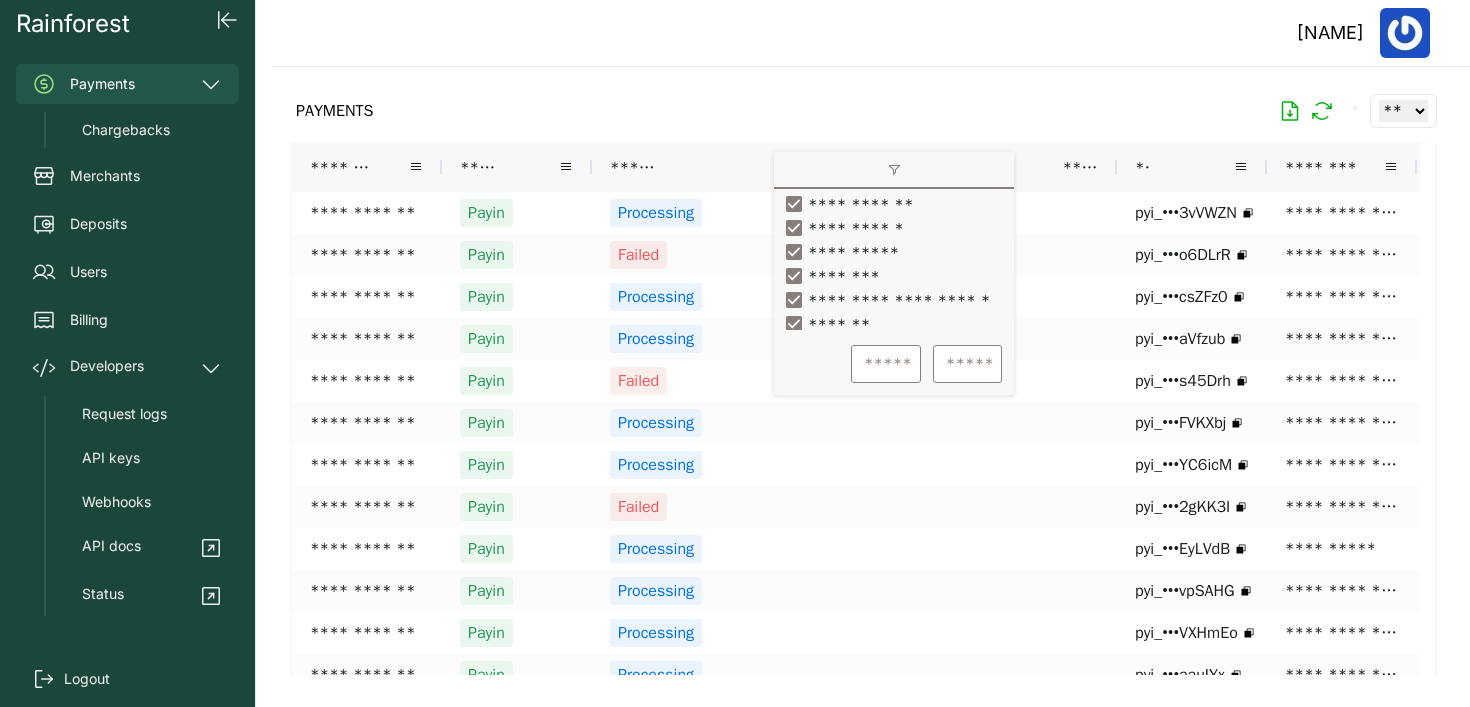 click on "PAYMENTS * ** ** ** ***" at bounding box center [863, 111] 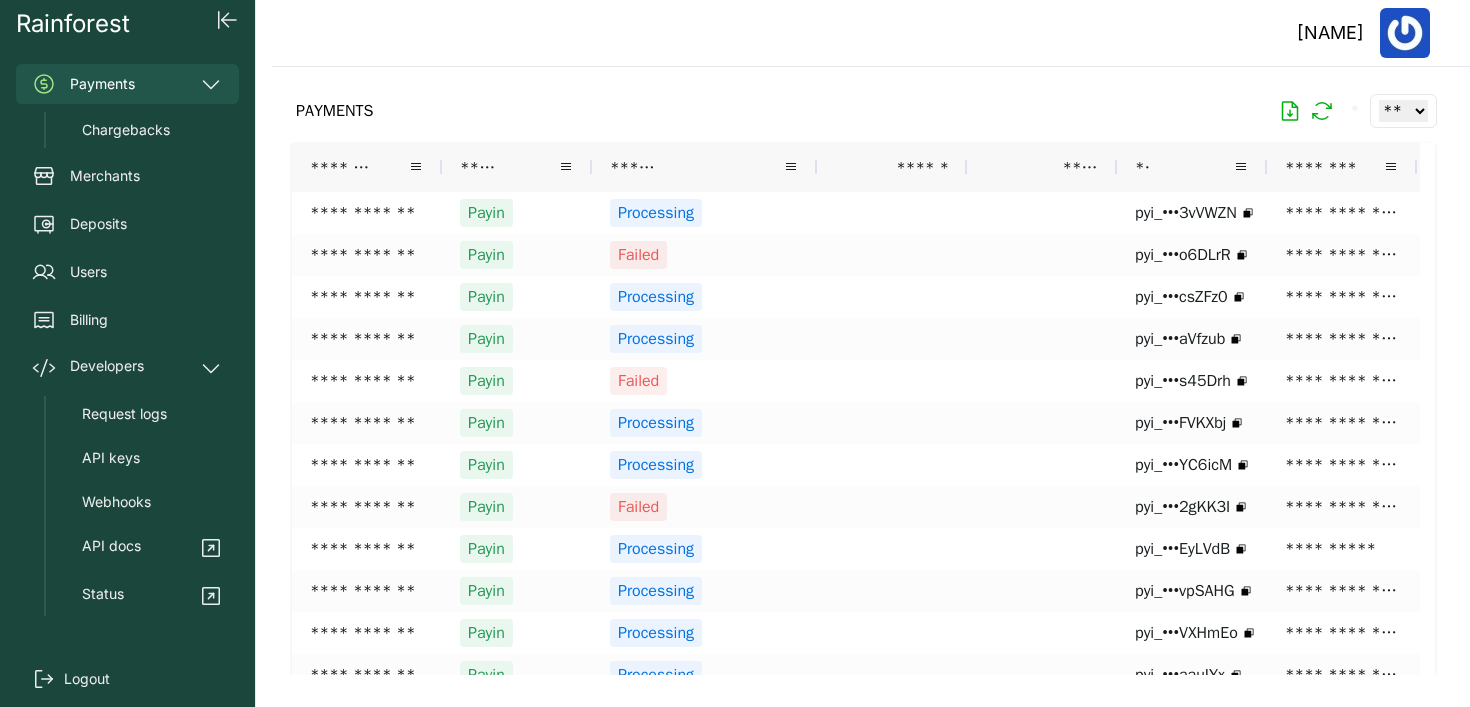click on "******" at bounding box center [918, 167] 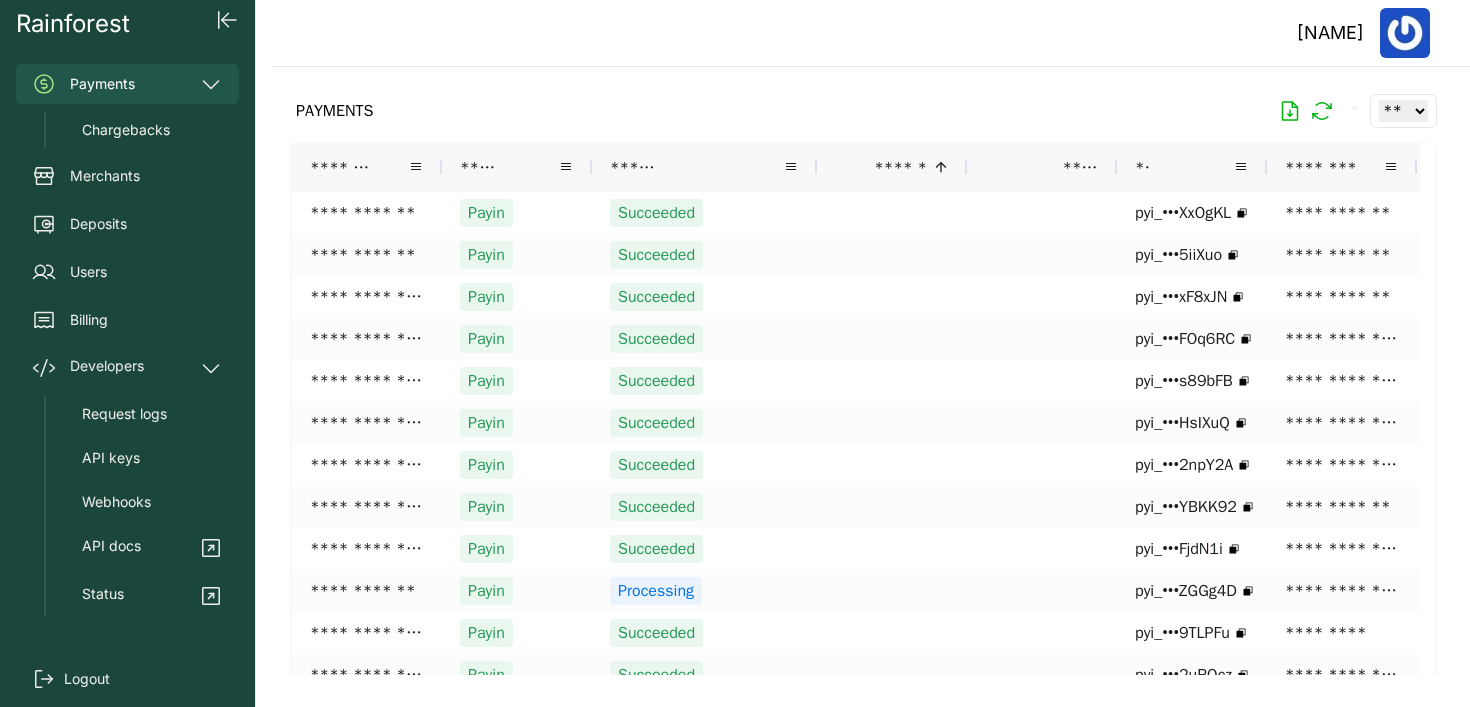 click on "******" at bounding box center [896, 167] 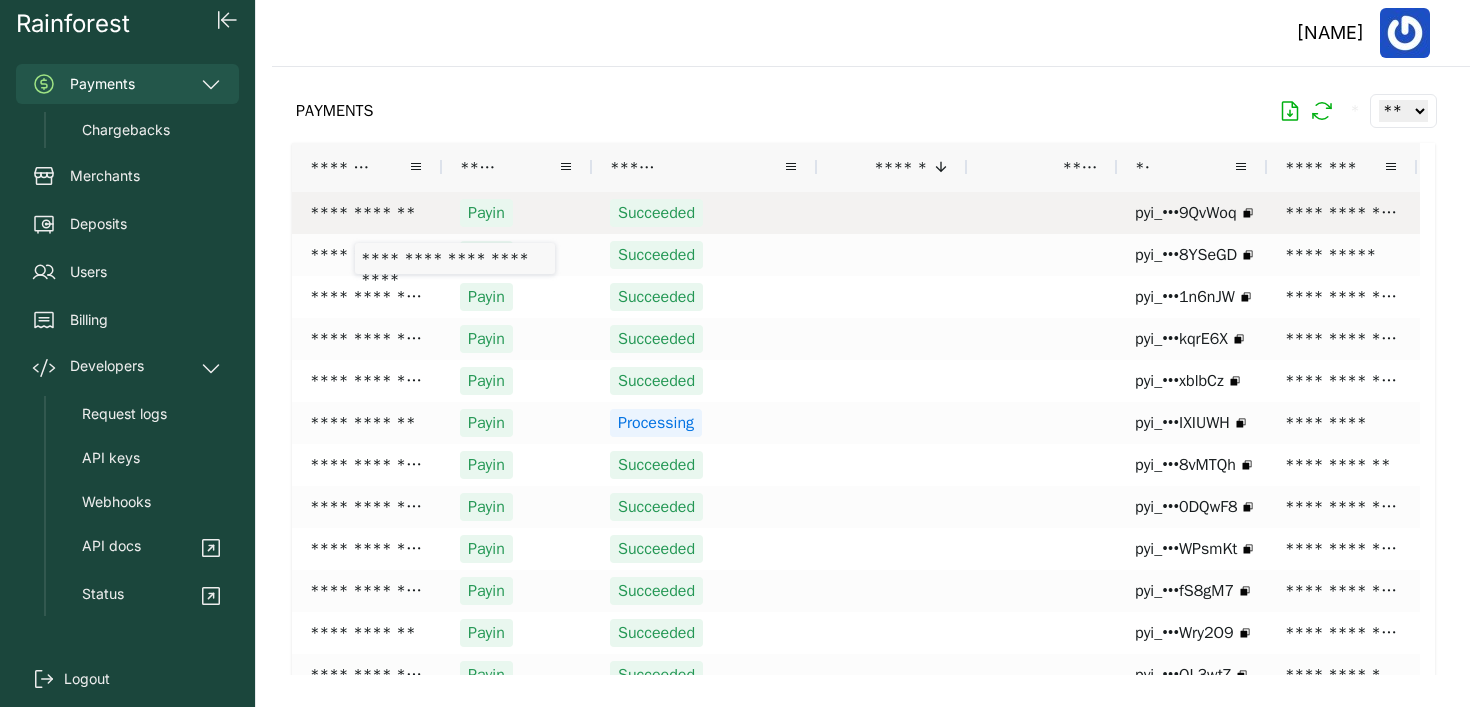 click on "**********" at bounding box center (367, 213) 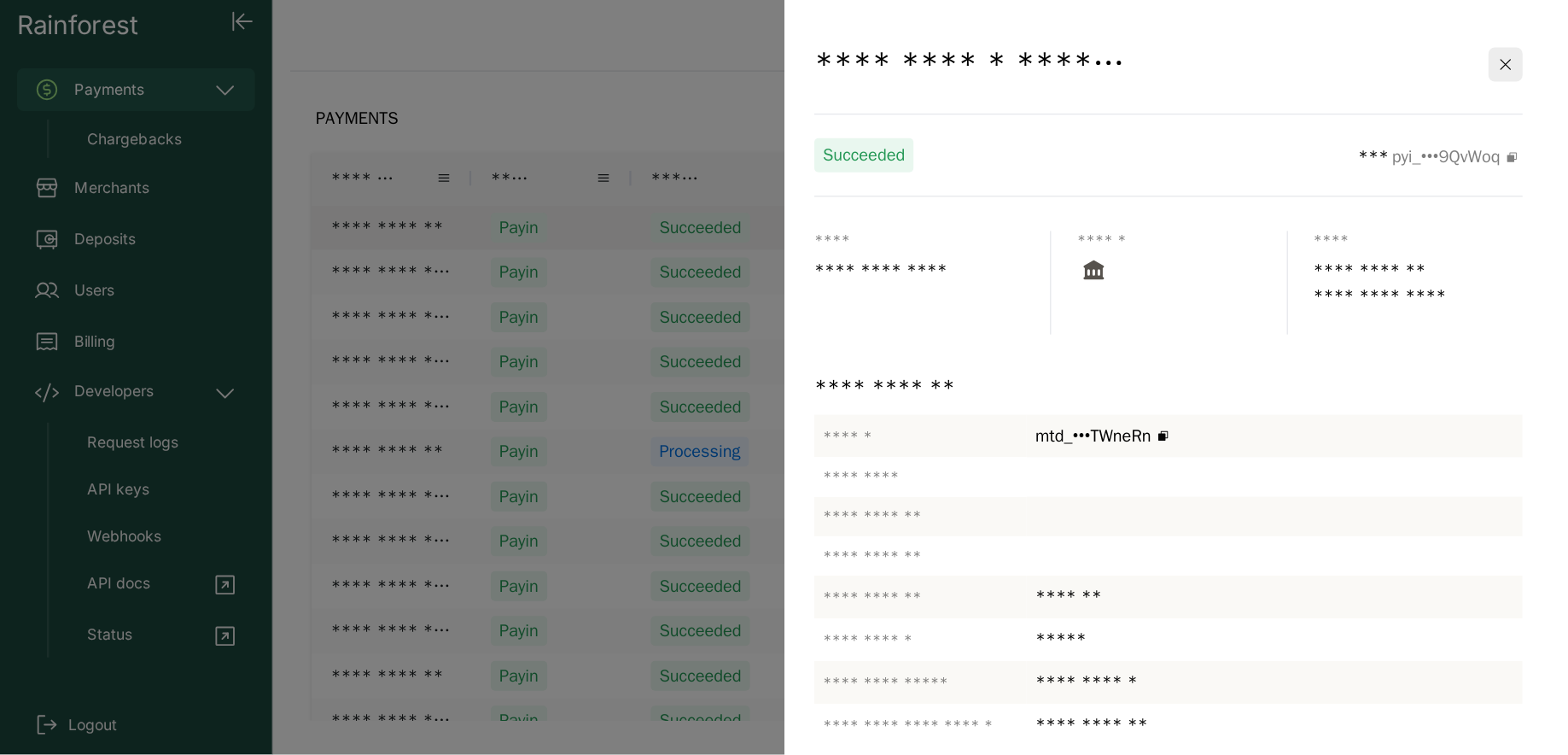 scroll, scrollTop: 0, scrollLeft: 0, axis: both 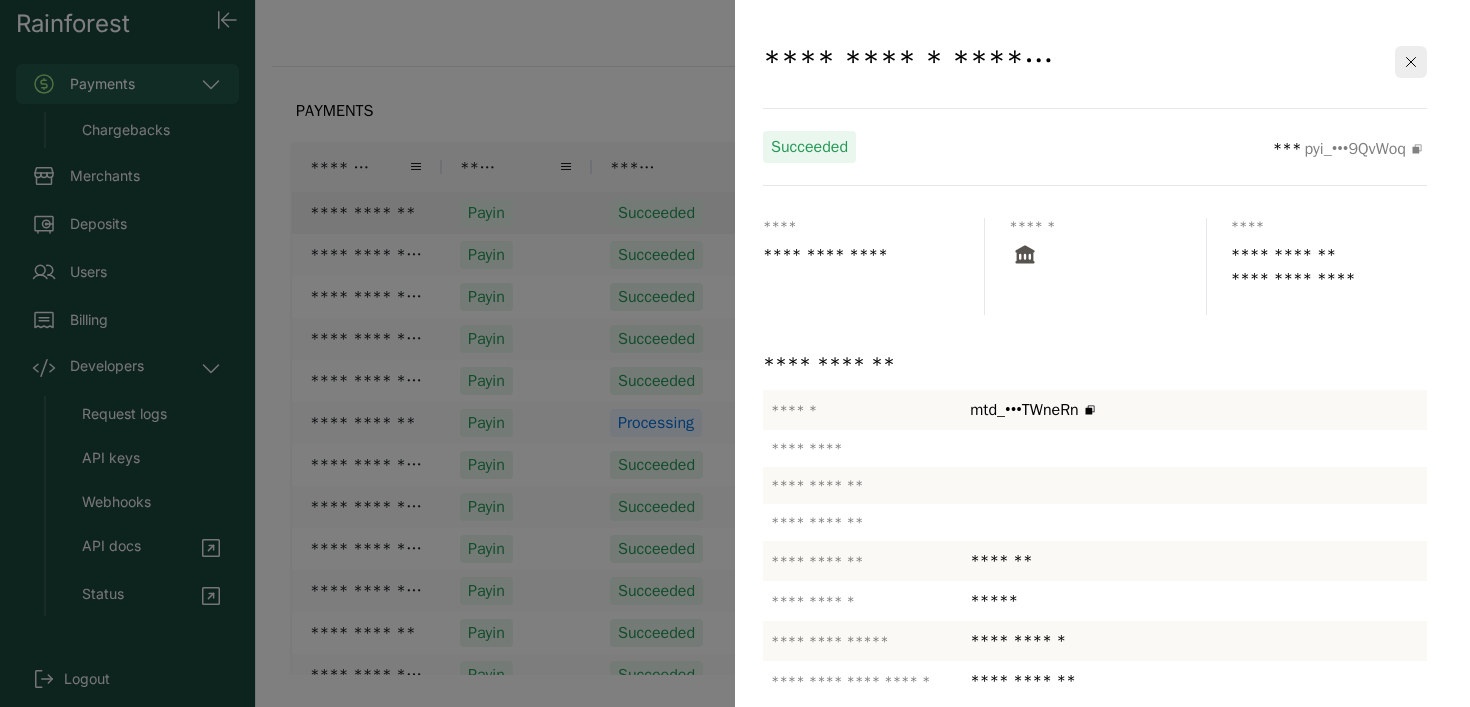 click at bounding box center (735, 353) 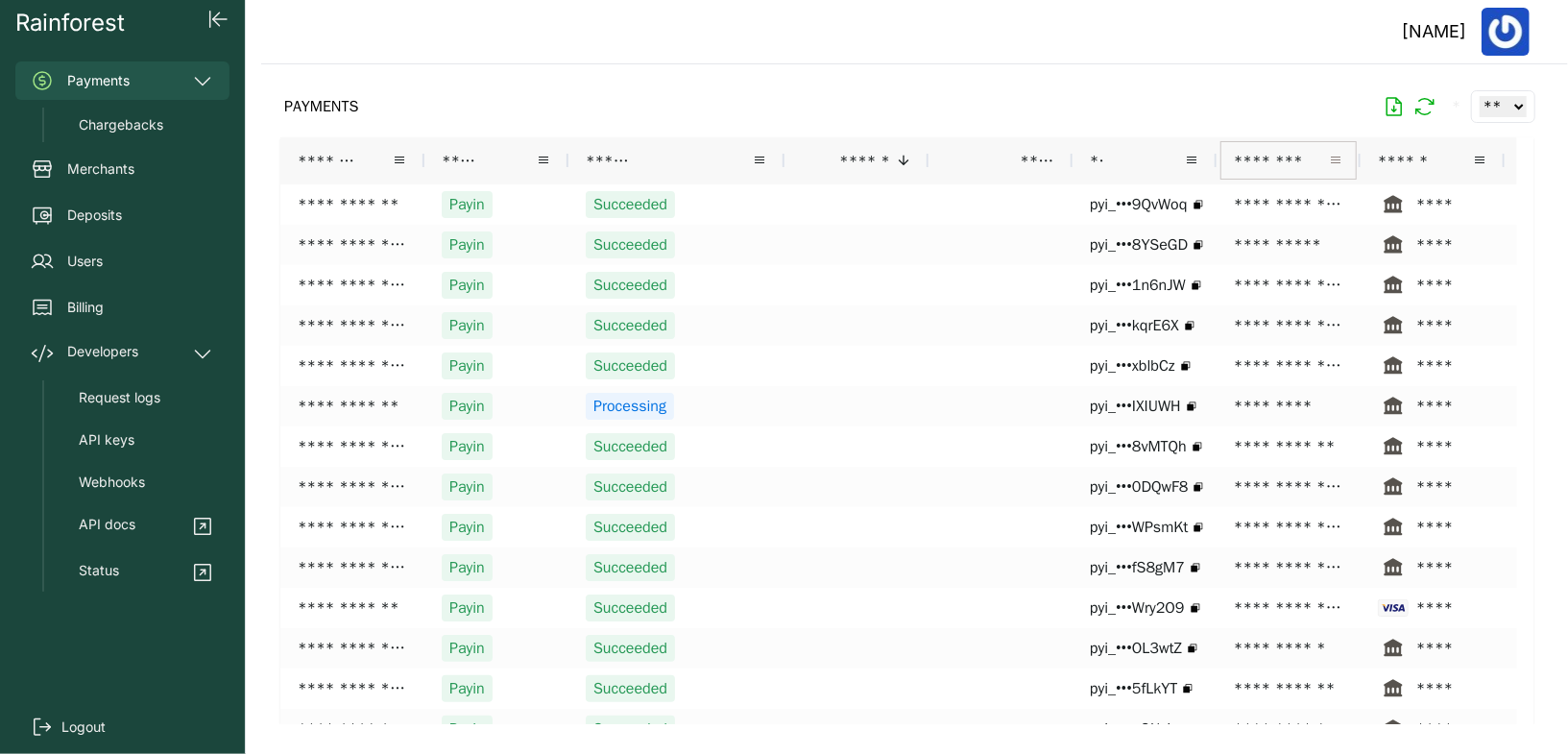 click at bounding box center [1336, 160] 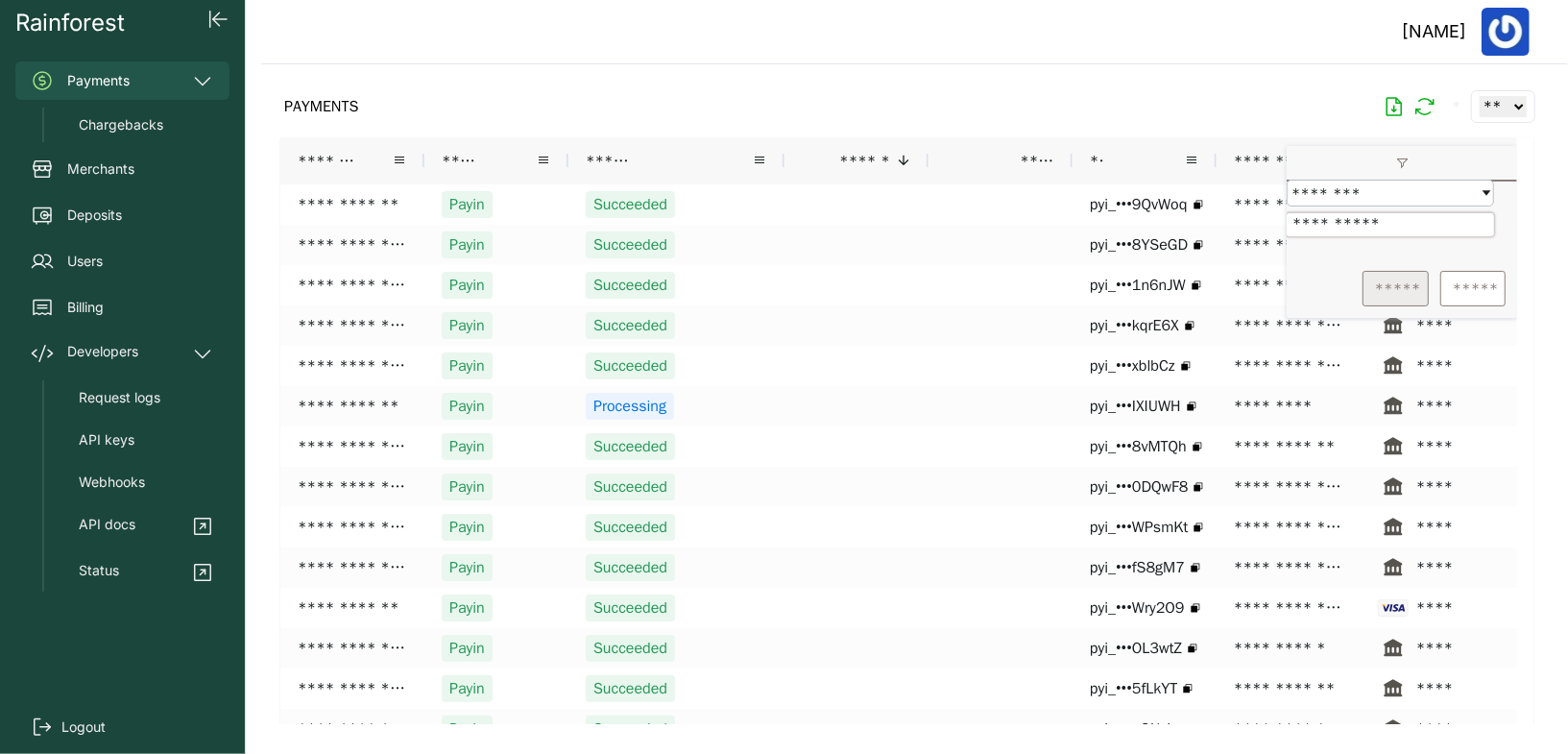 type on "**********" 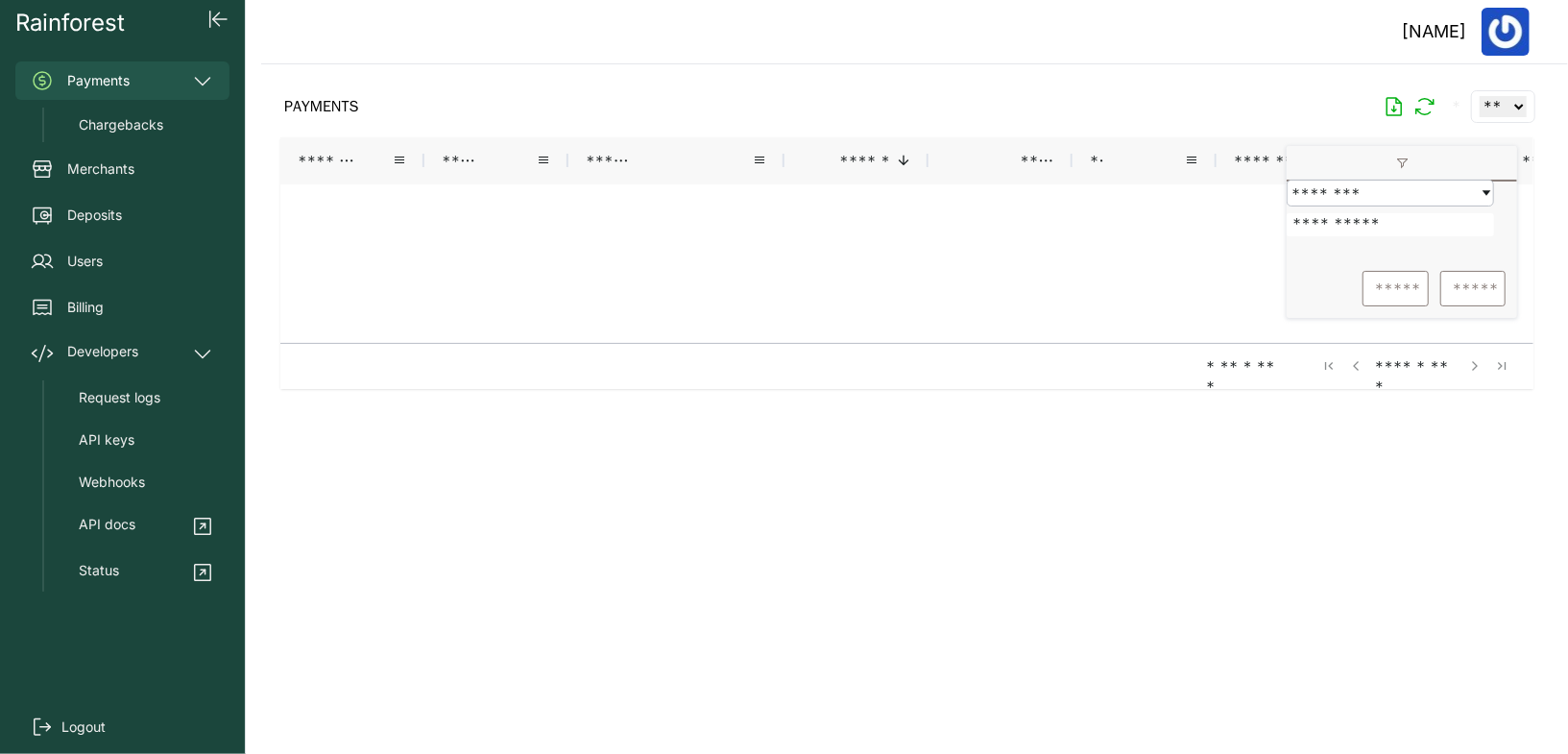 click at bounding box center [906, 394] 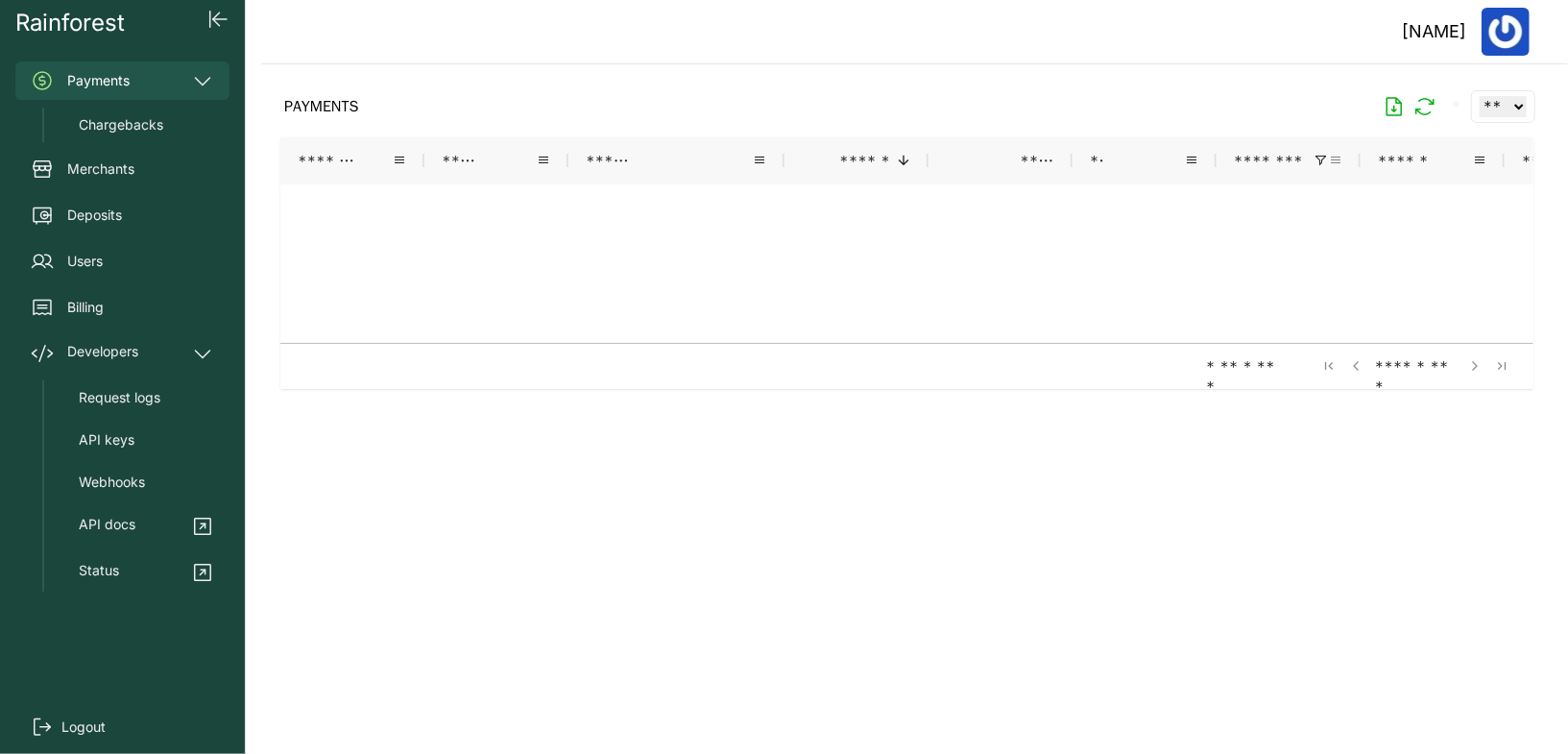 click at bounding box center (1336, 160) 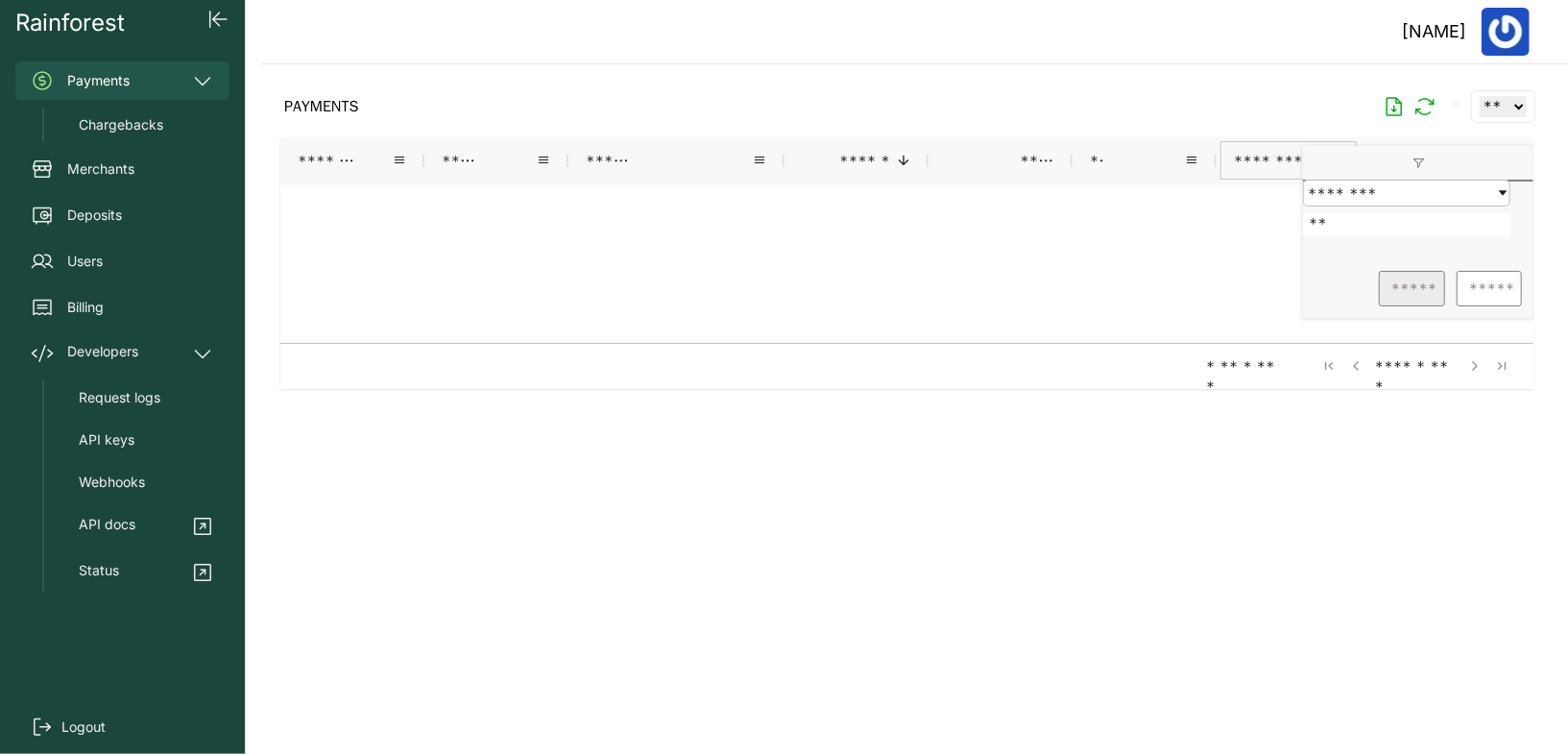 type on "*" 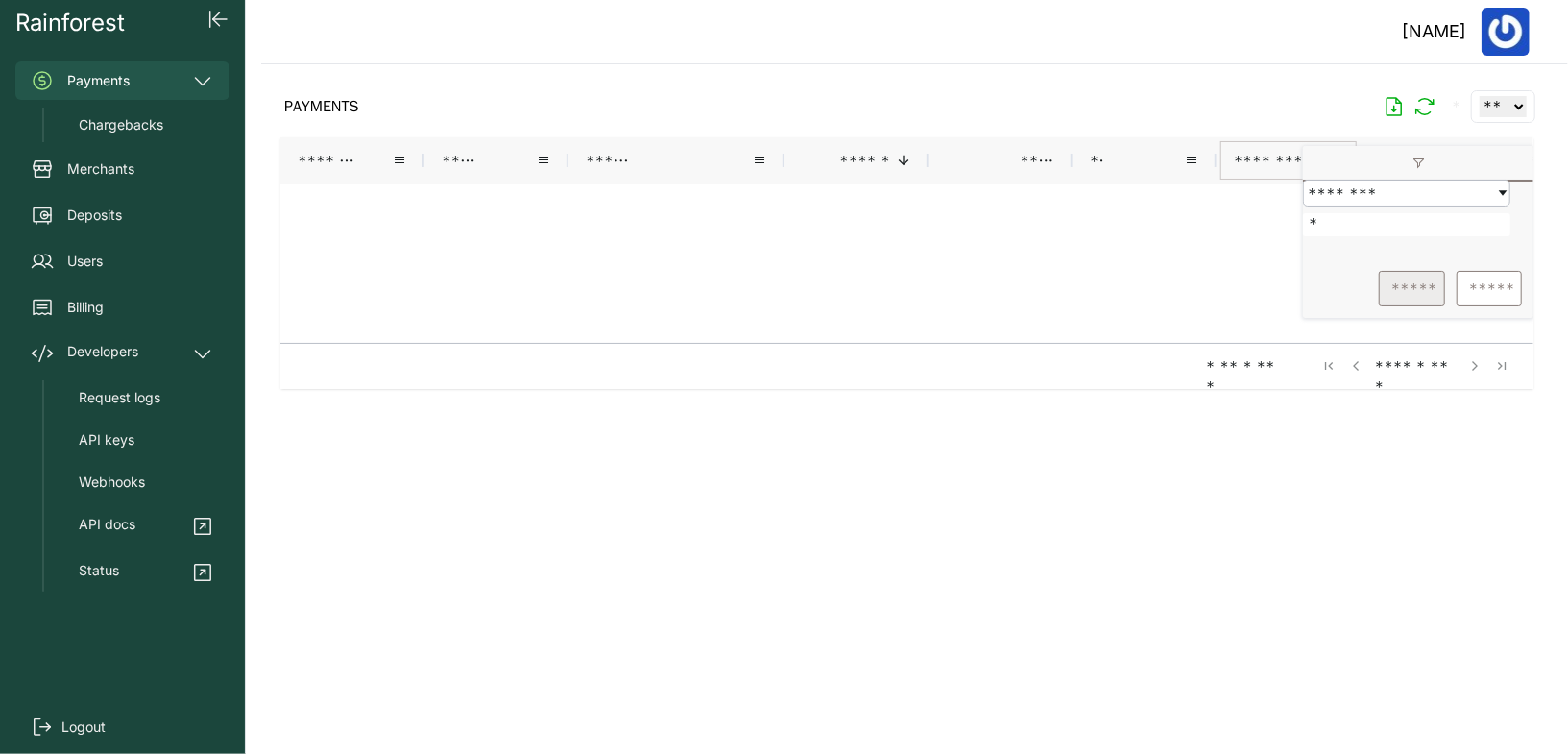 type 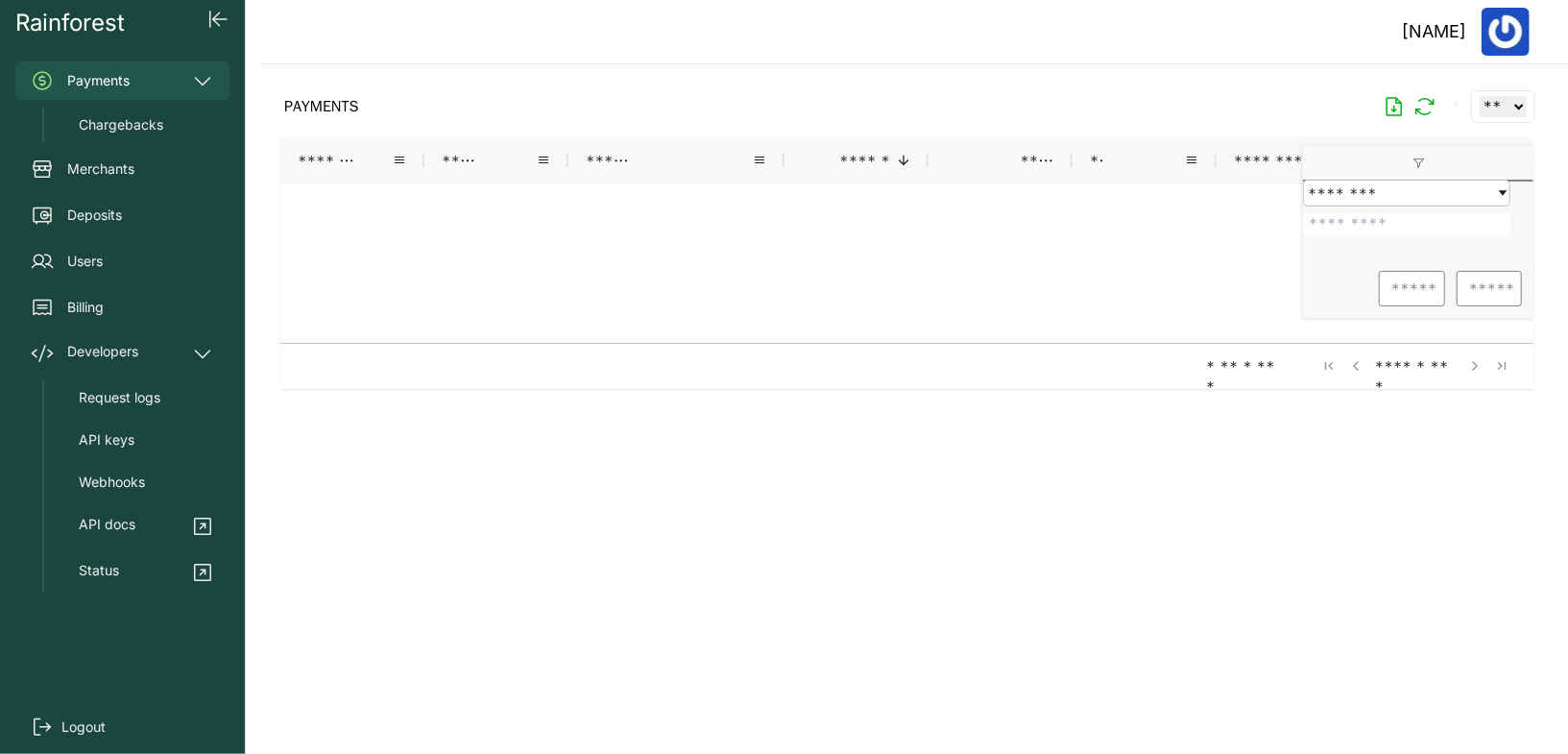 click on "Payments" at bounding box center (122, 81) 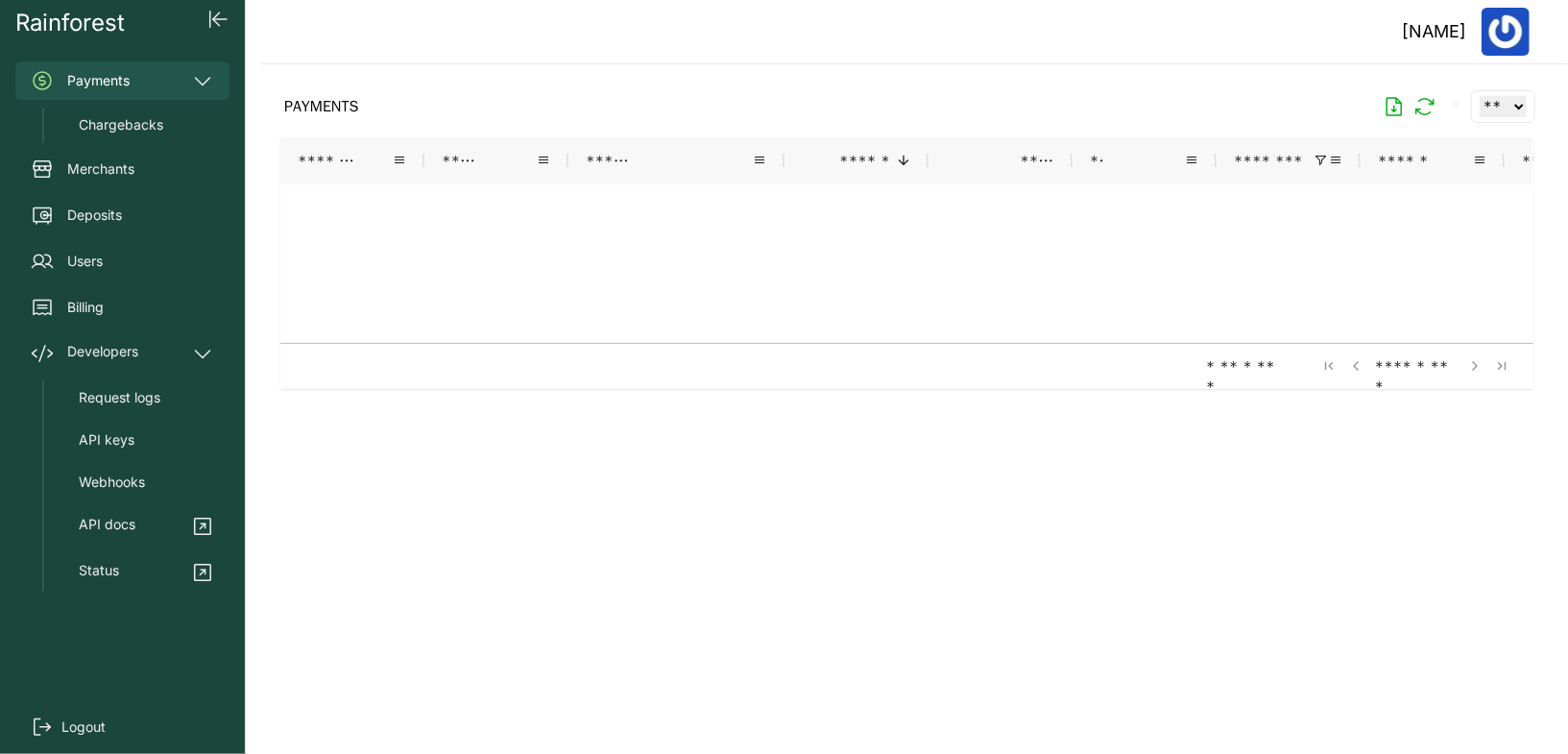 click 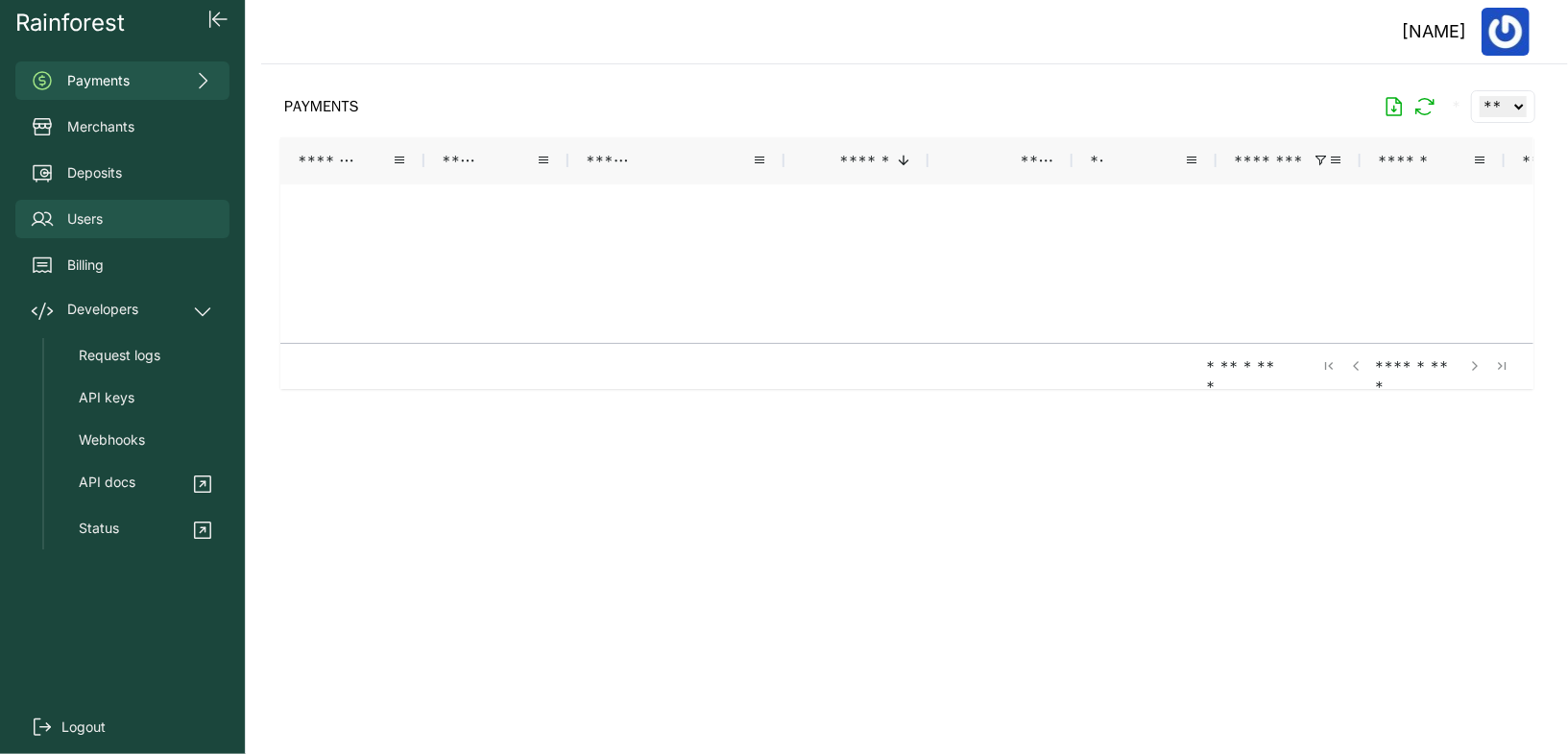 click on "Users" at bounding box center (84, 219) 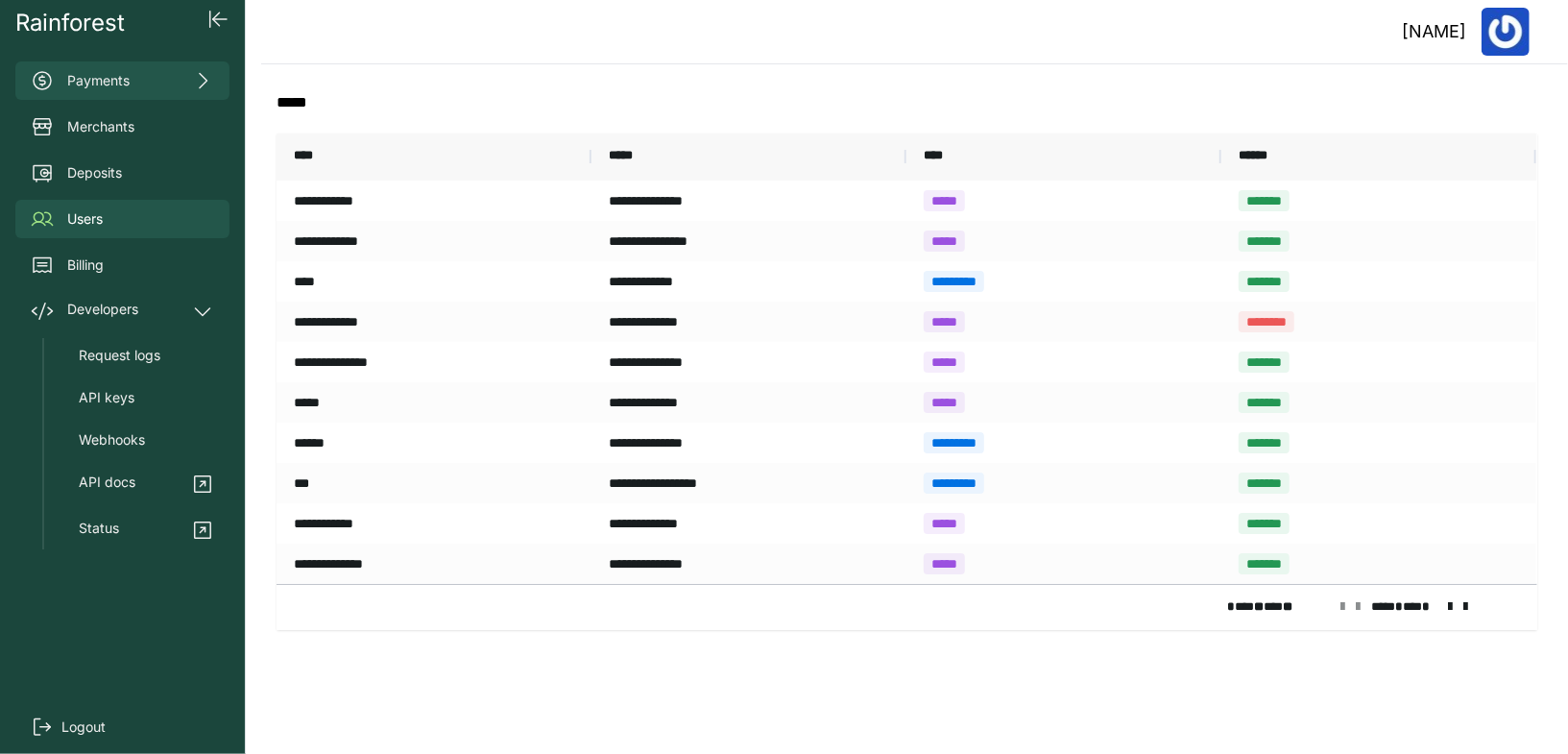 click at bounding box center (1451, 607) 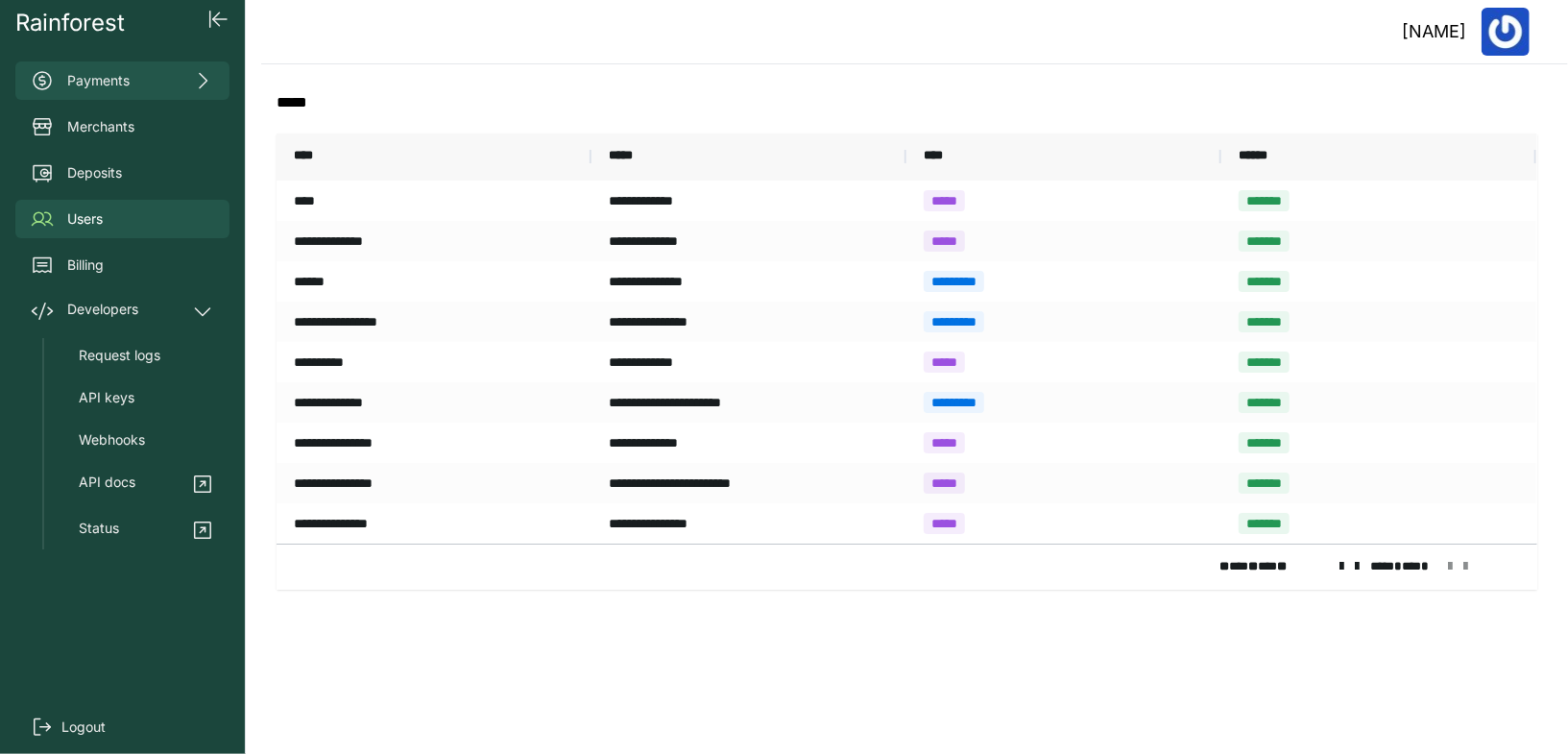 click on "Payments" at bounding box center (122, 81) 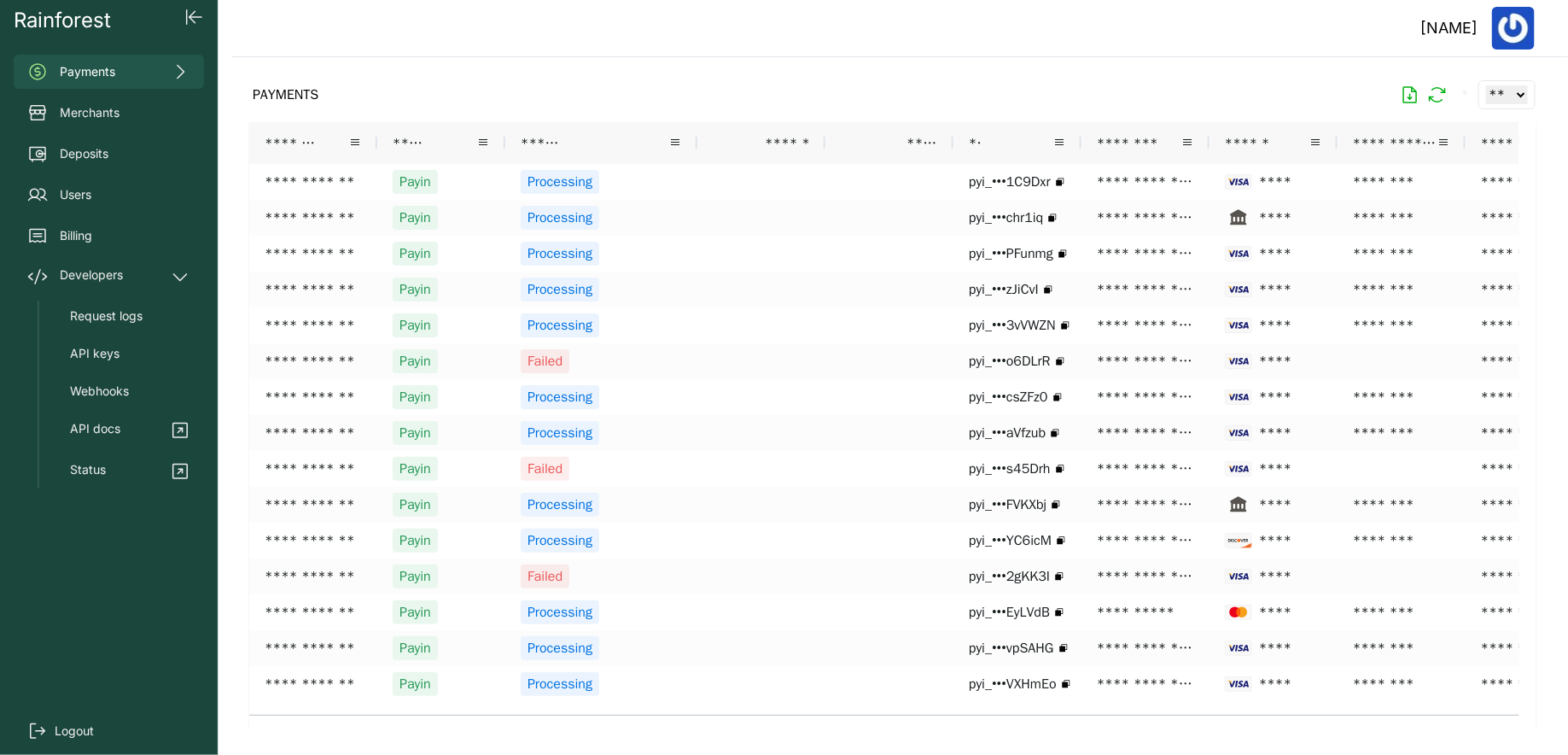 scroll, scrollTop: 0, scrollLeft: 103, axis: horizontal 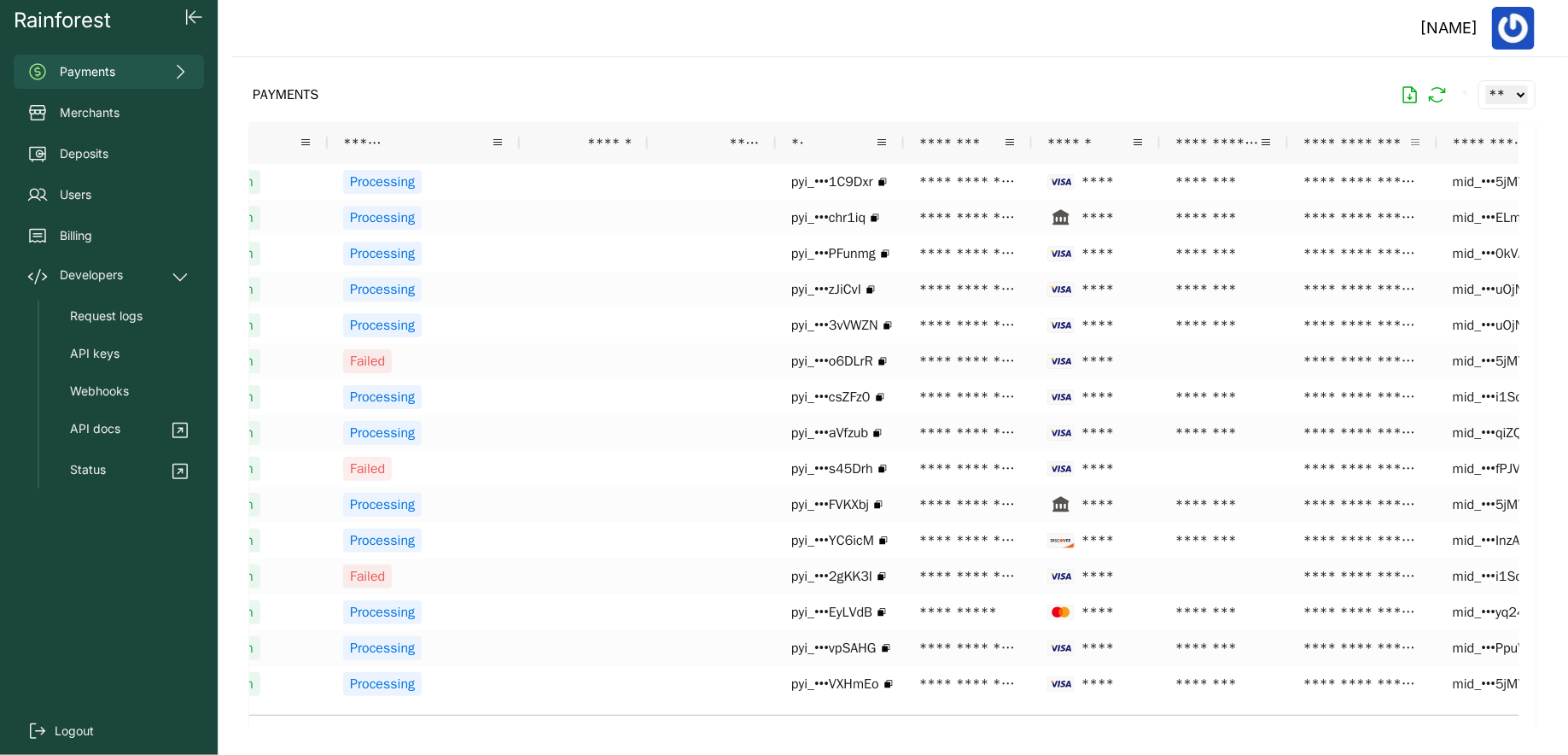 click at bounding box center (1415, 143) 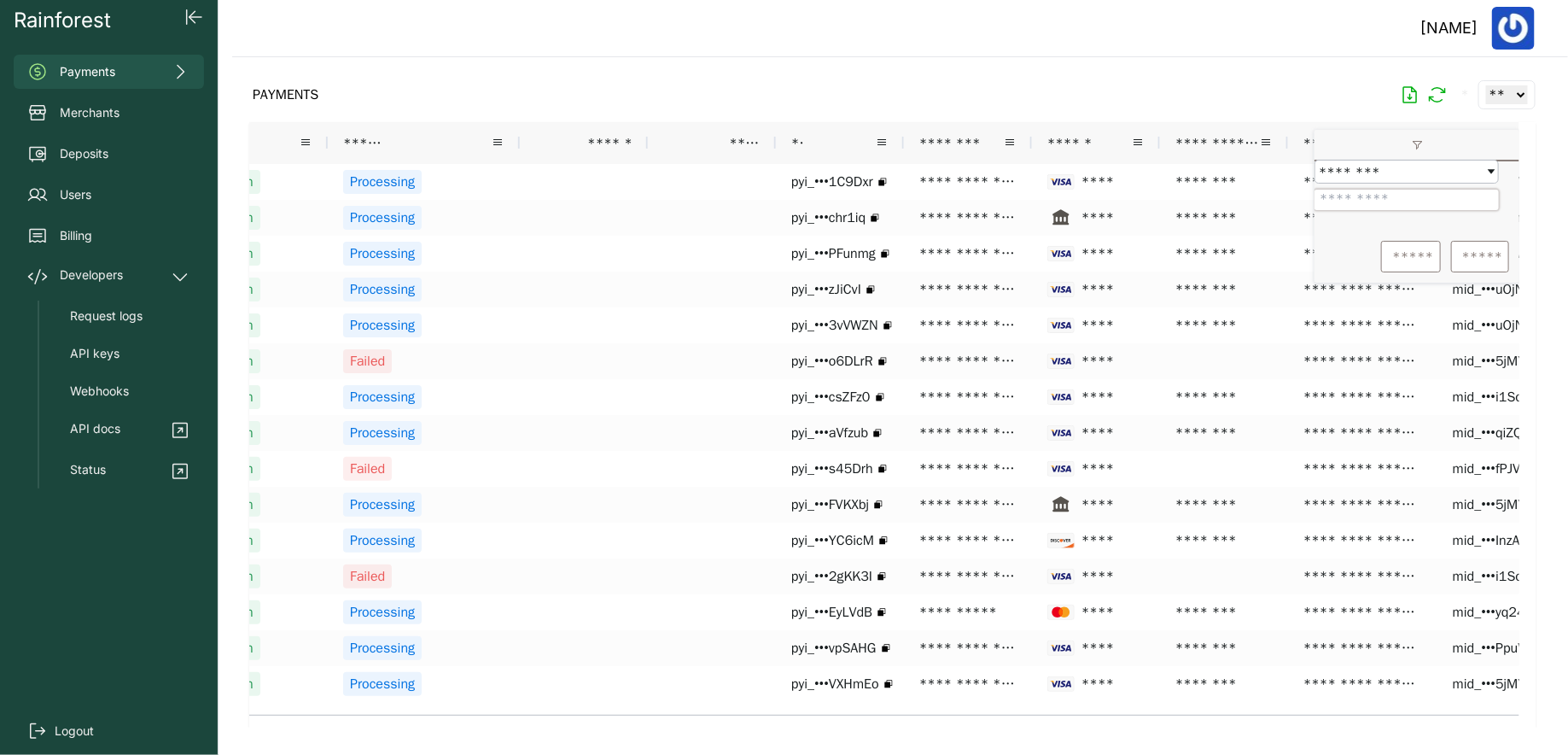 paste on "**********" 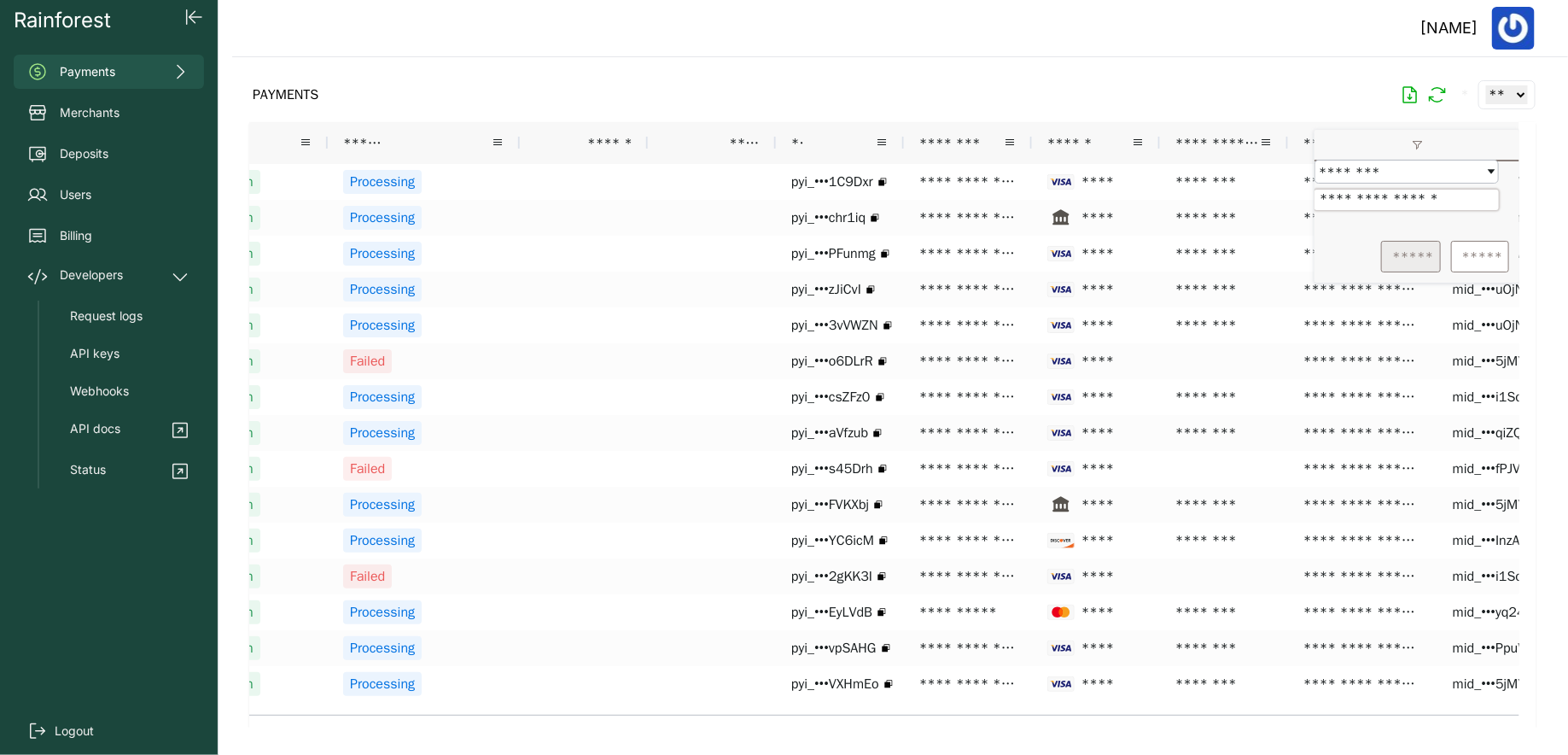 type on "**********" 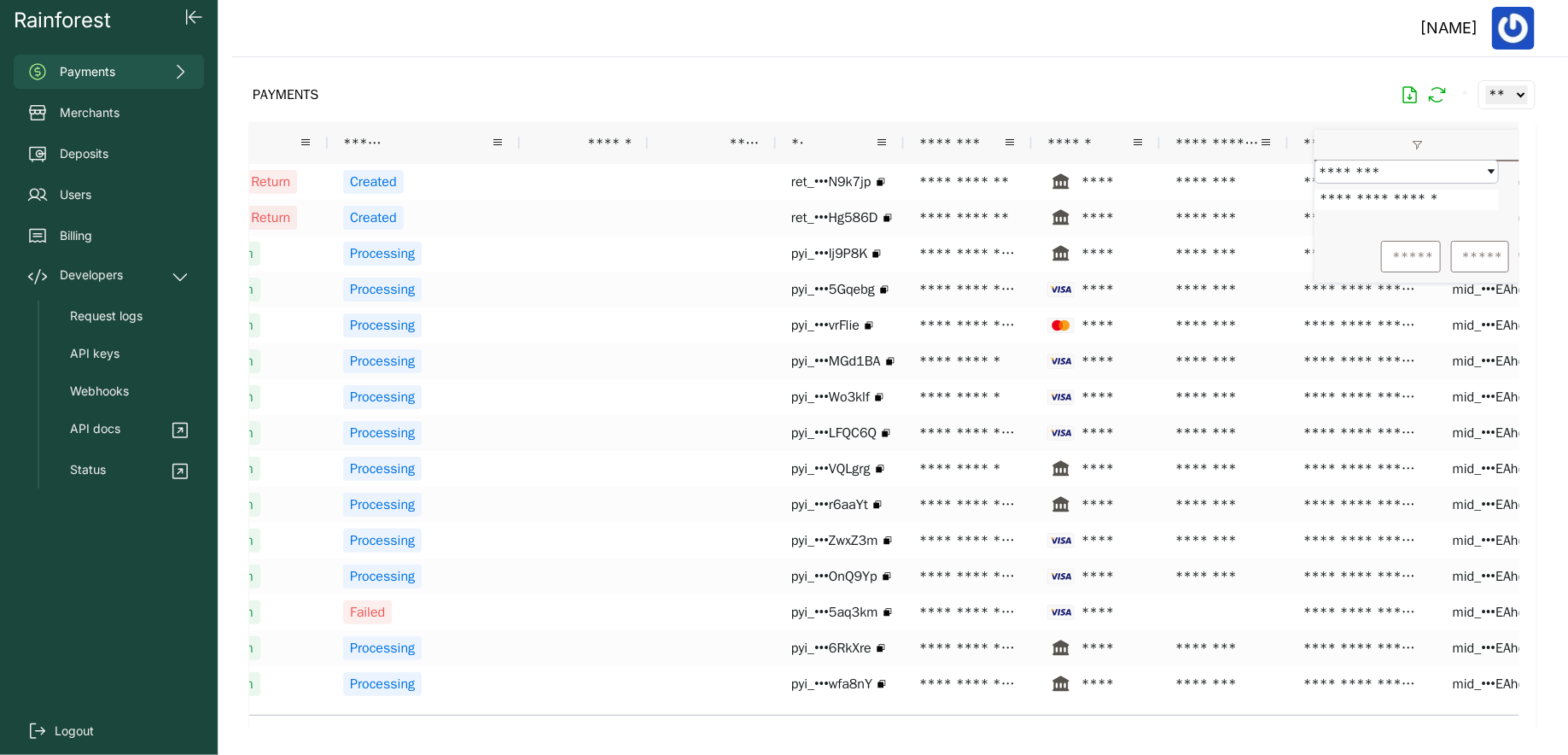 click on "PAYMENTS * ** ** ** ***" at bounding box center [892, 95] 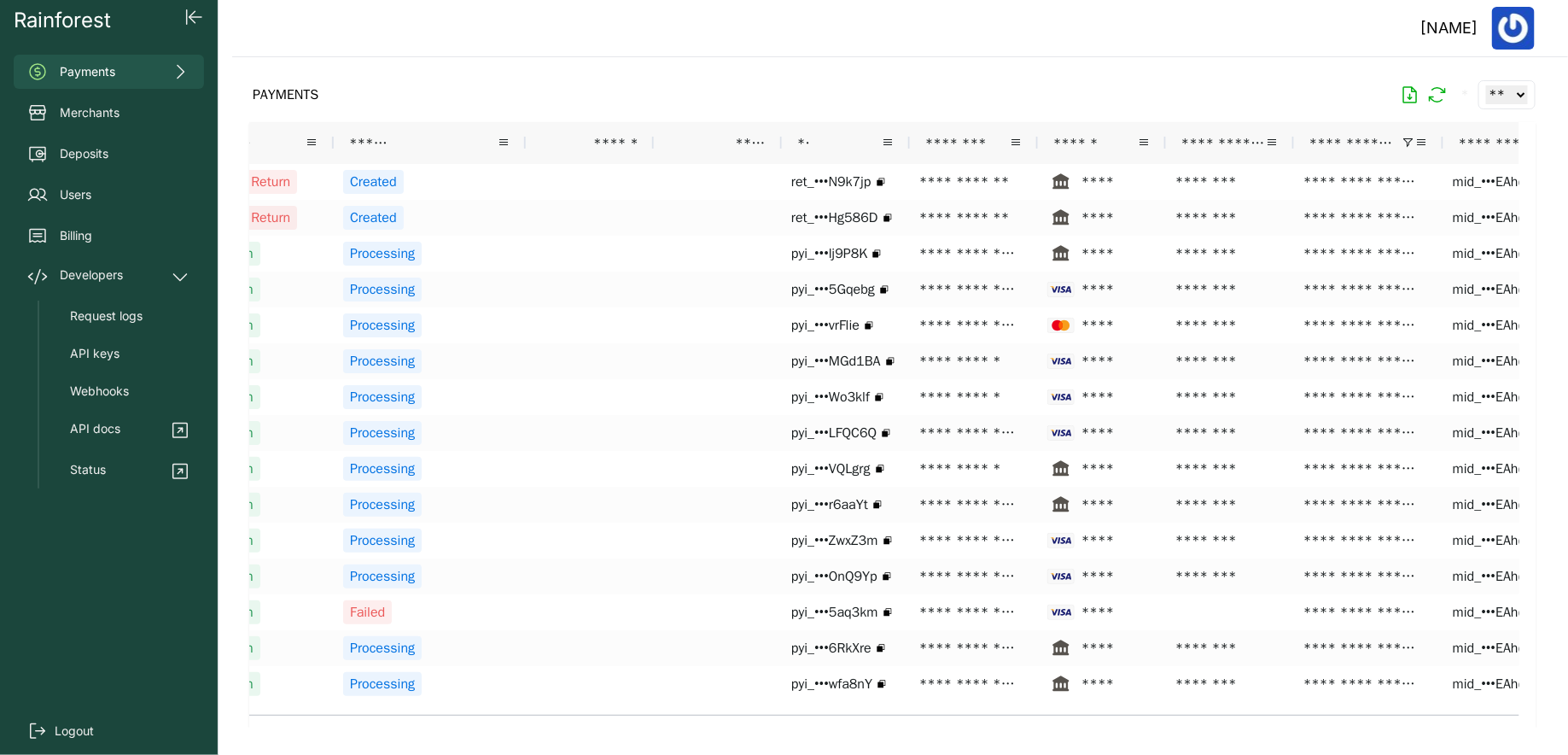 scroll, scrollTop: 0, scrollLeft: 98, axis: horizontal 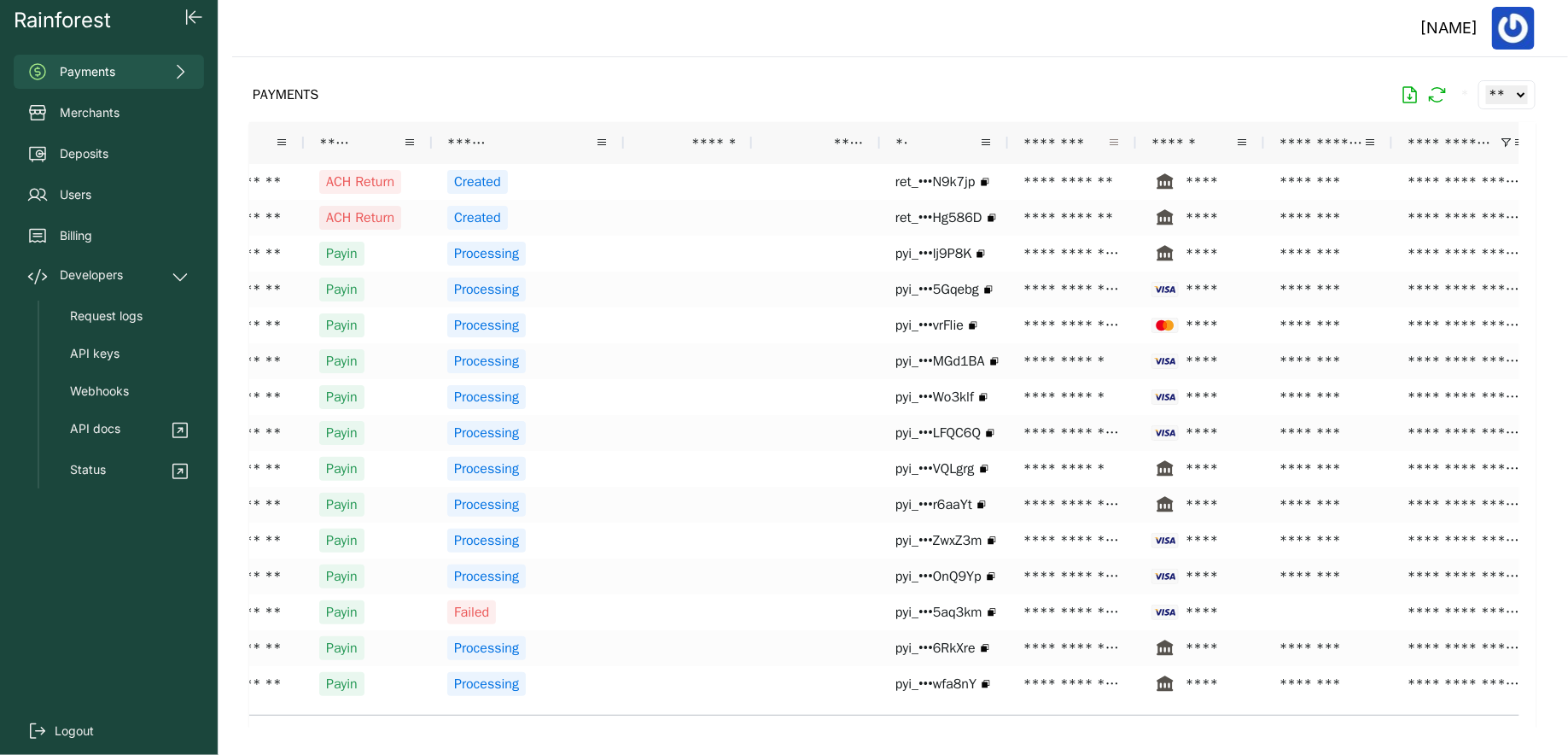 click at bounding box center [1114, 143] 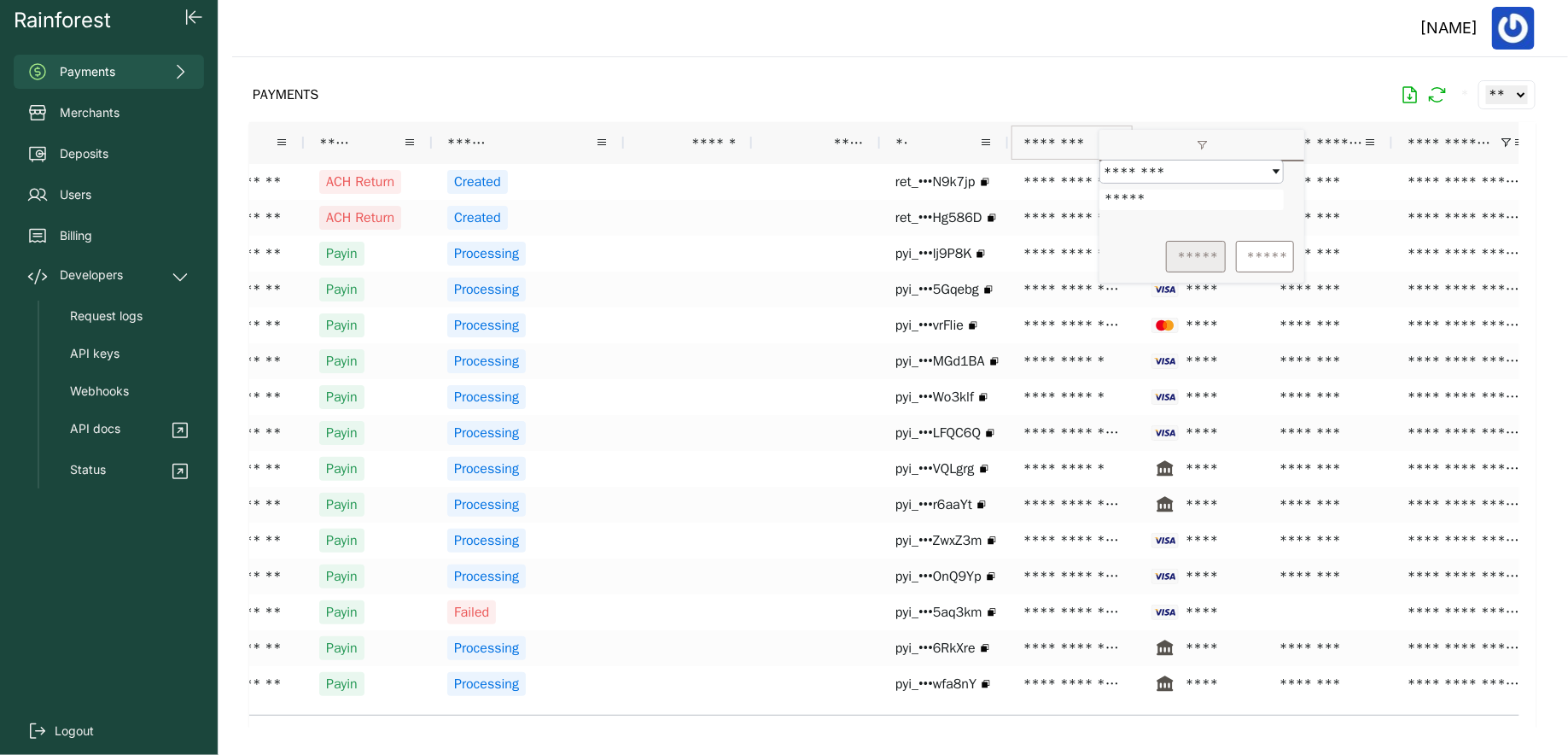 type on "*****" 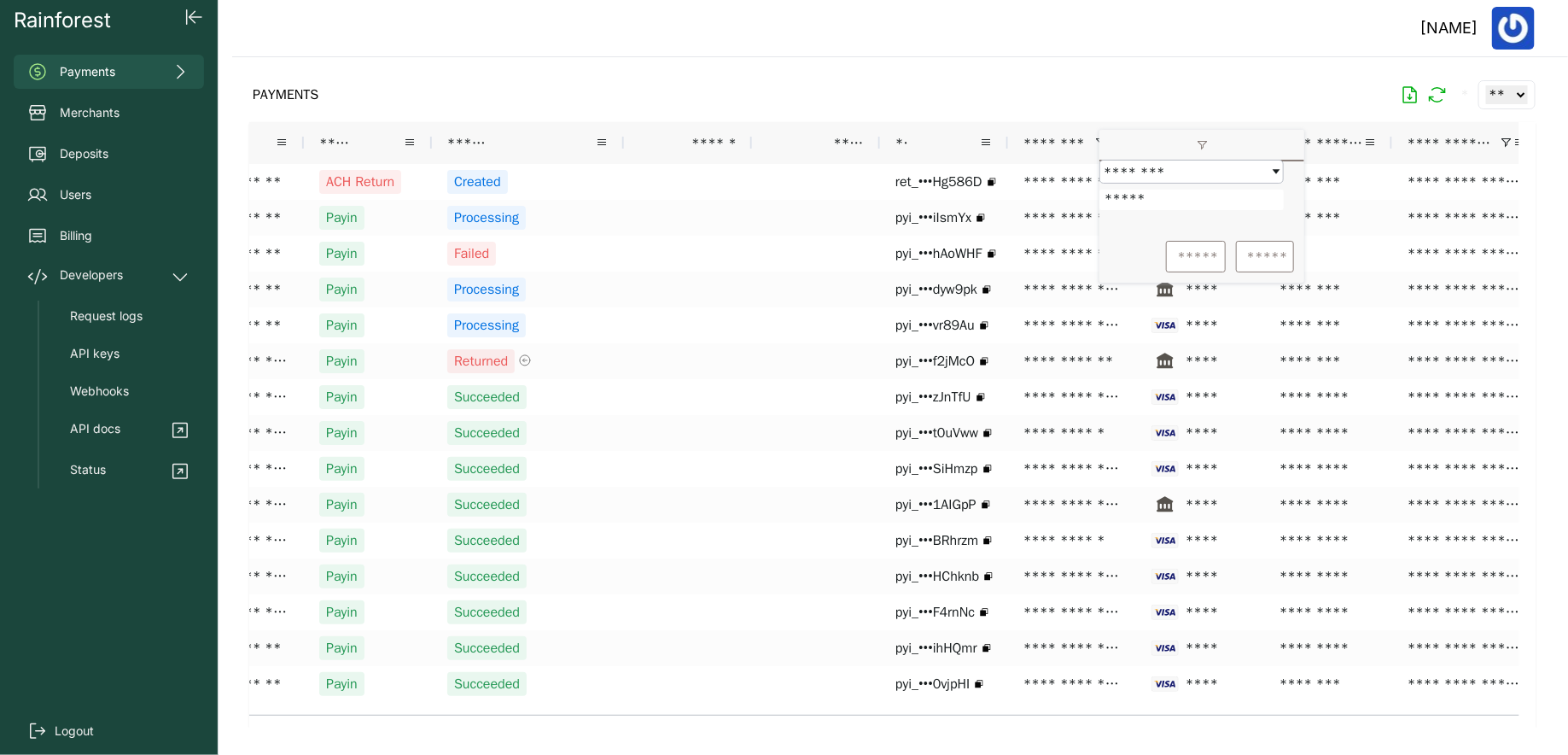 click on "PAYMENTS * ** ** ** ***" at bounding box center (892, 95) 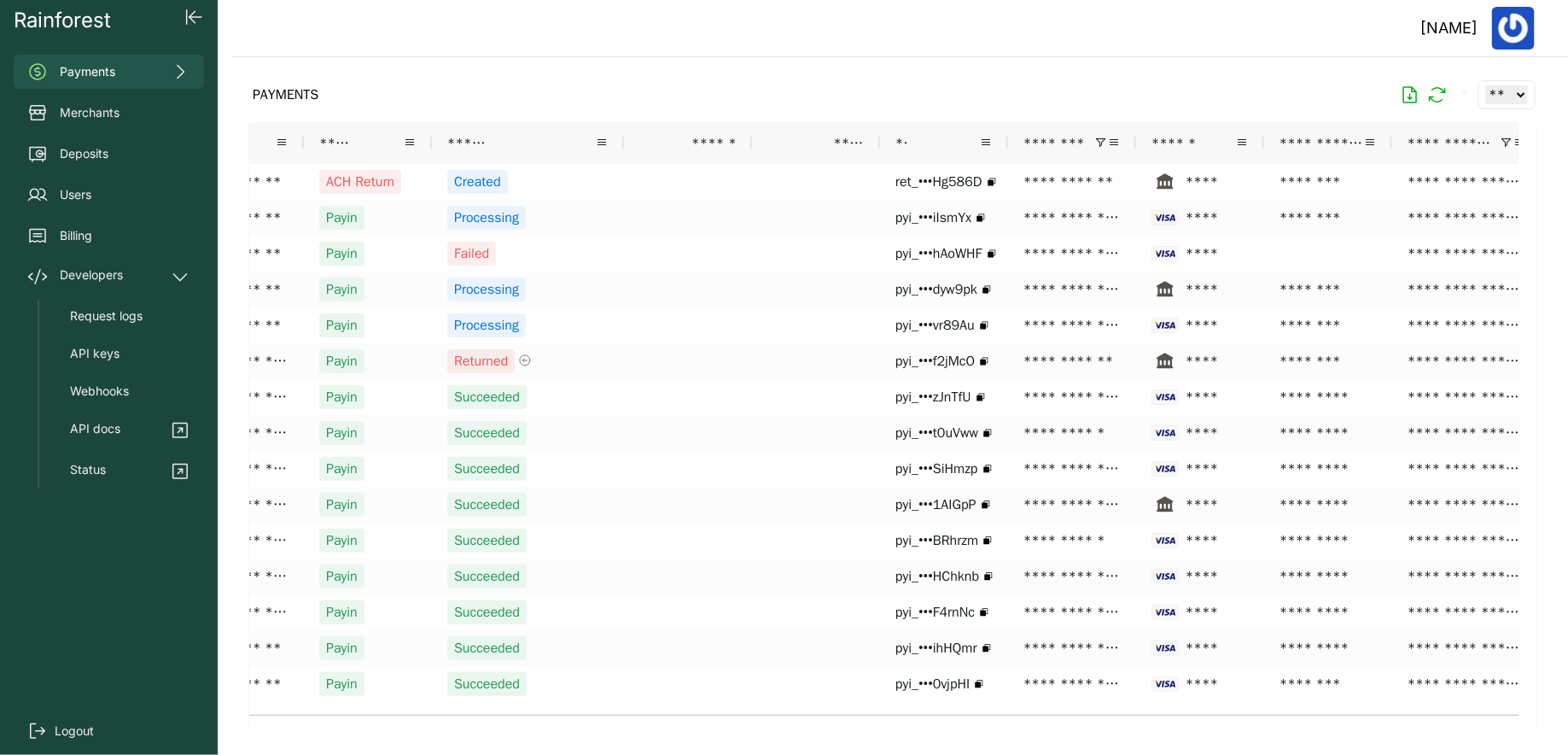 scroll, scrollTop: 0, scrollLeft: 26, axis: horizontal 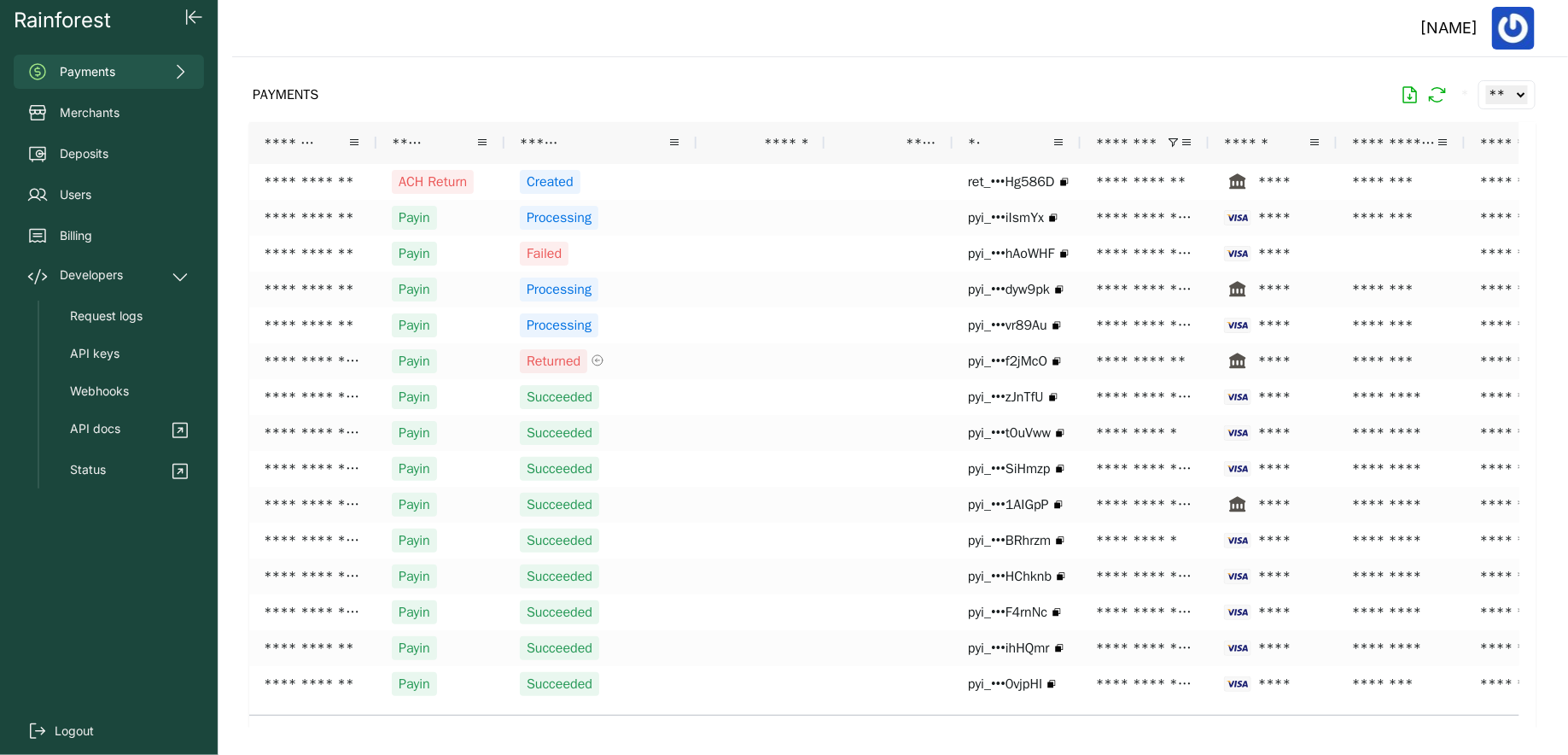 click at bounding box center (1173, 143) 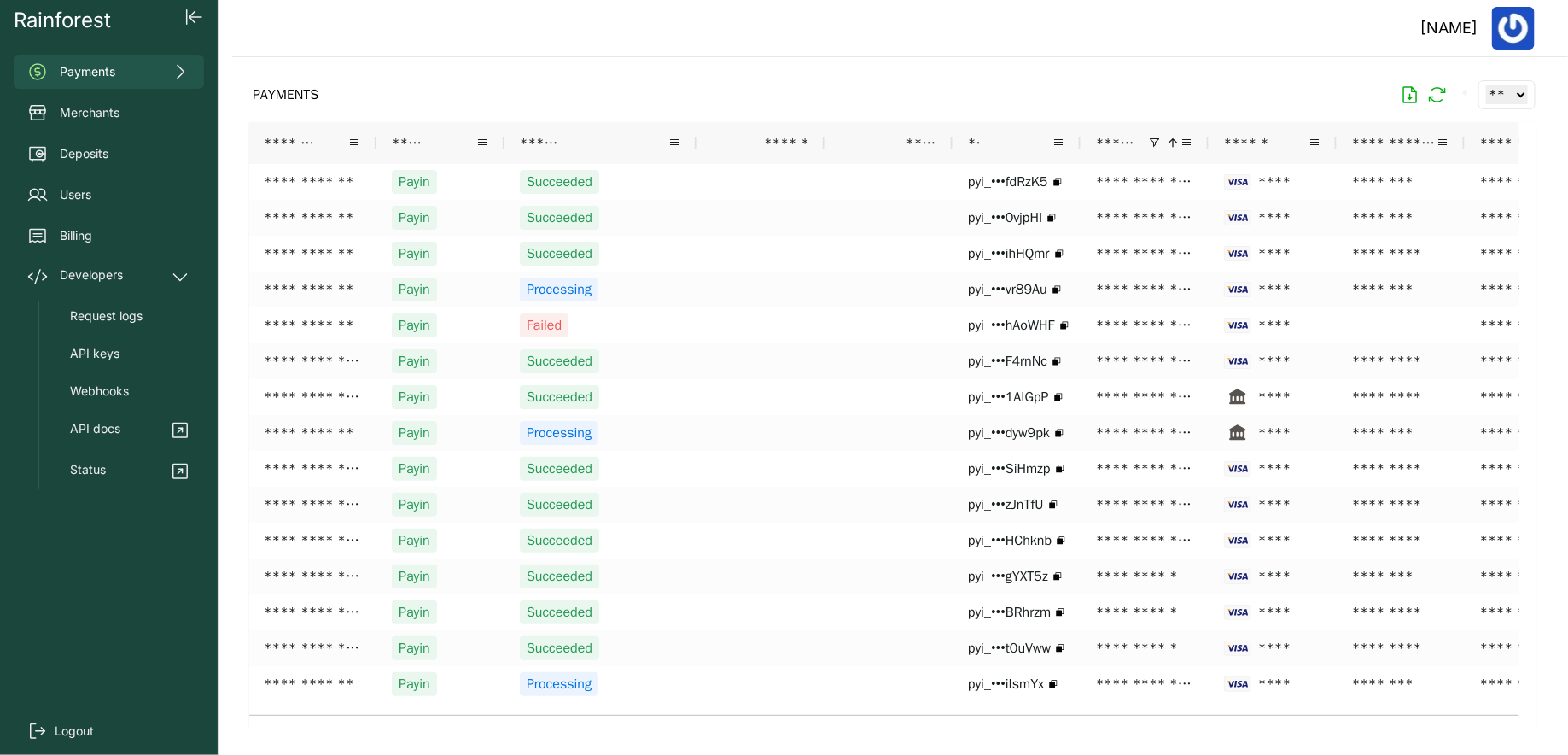 click at bounding box center [1173, 143] 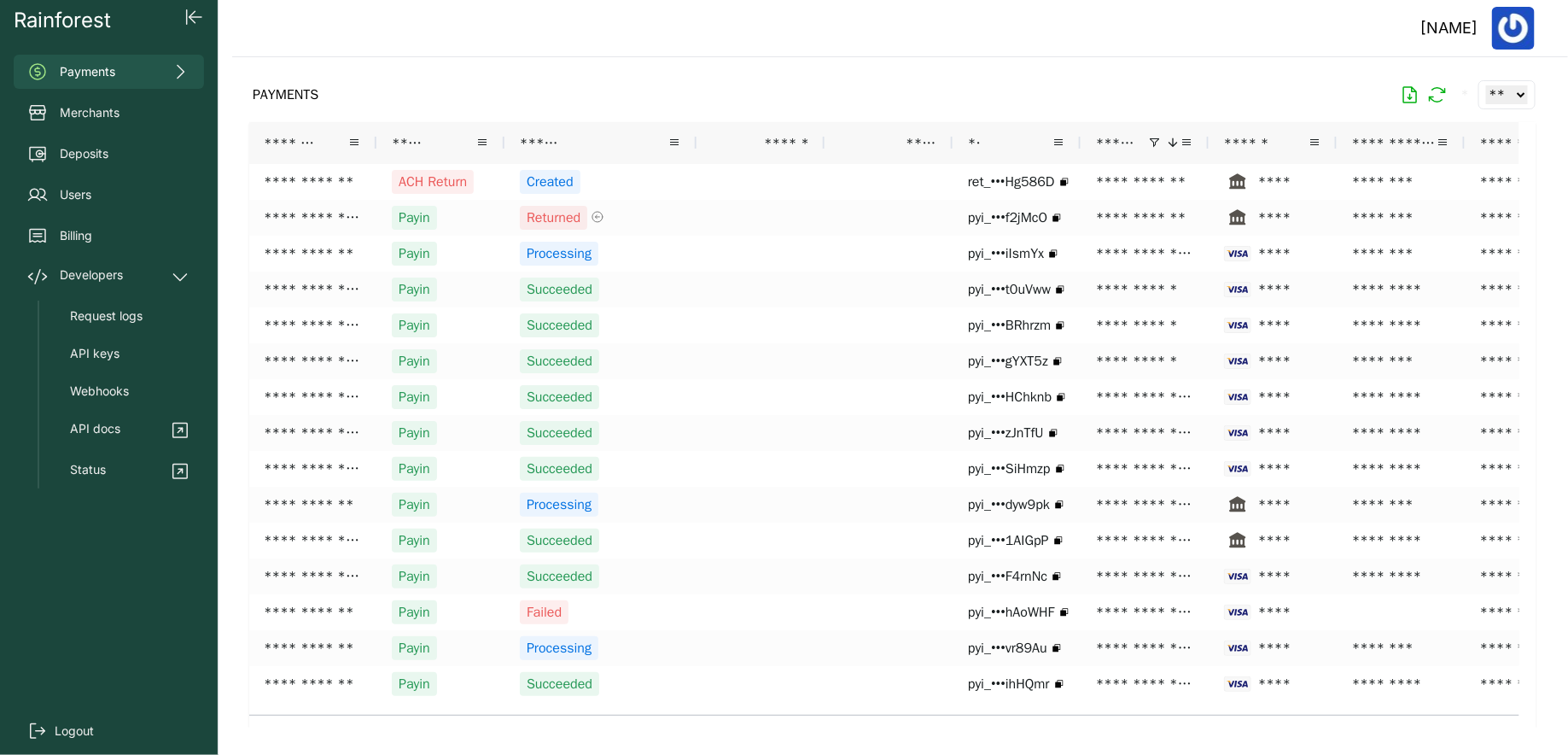 click at bounding box center [1154, 143] 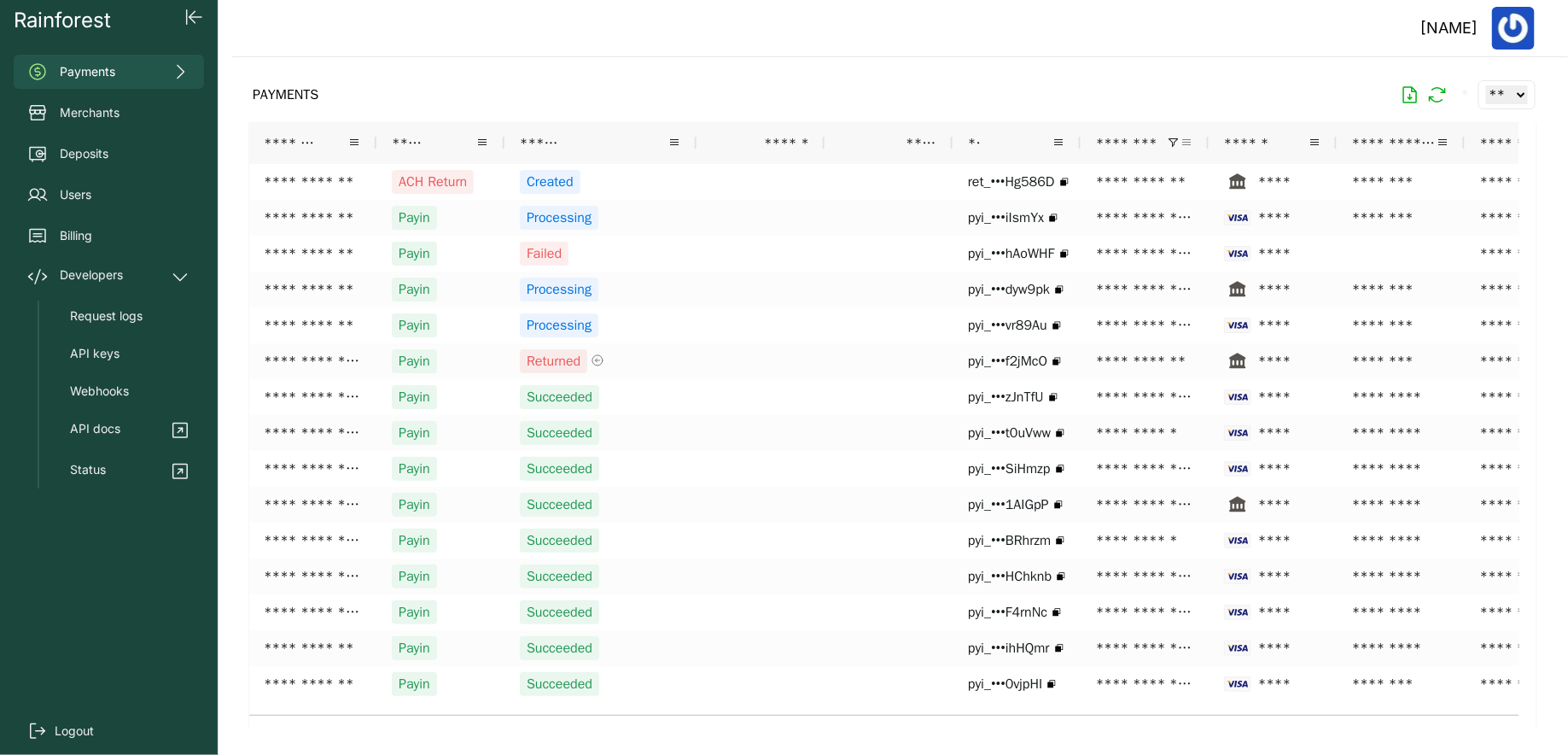 click at bounding box center [1186, 143] 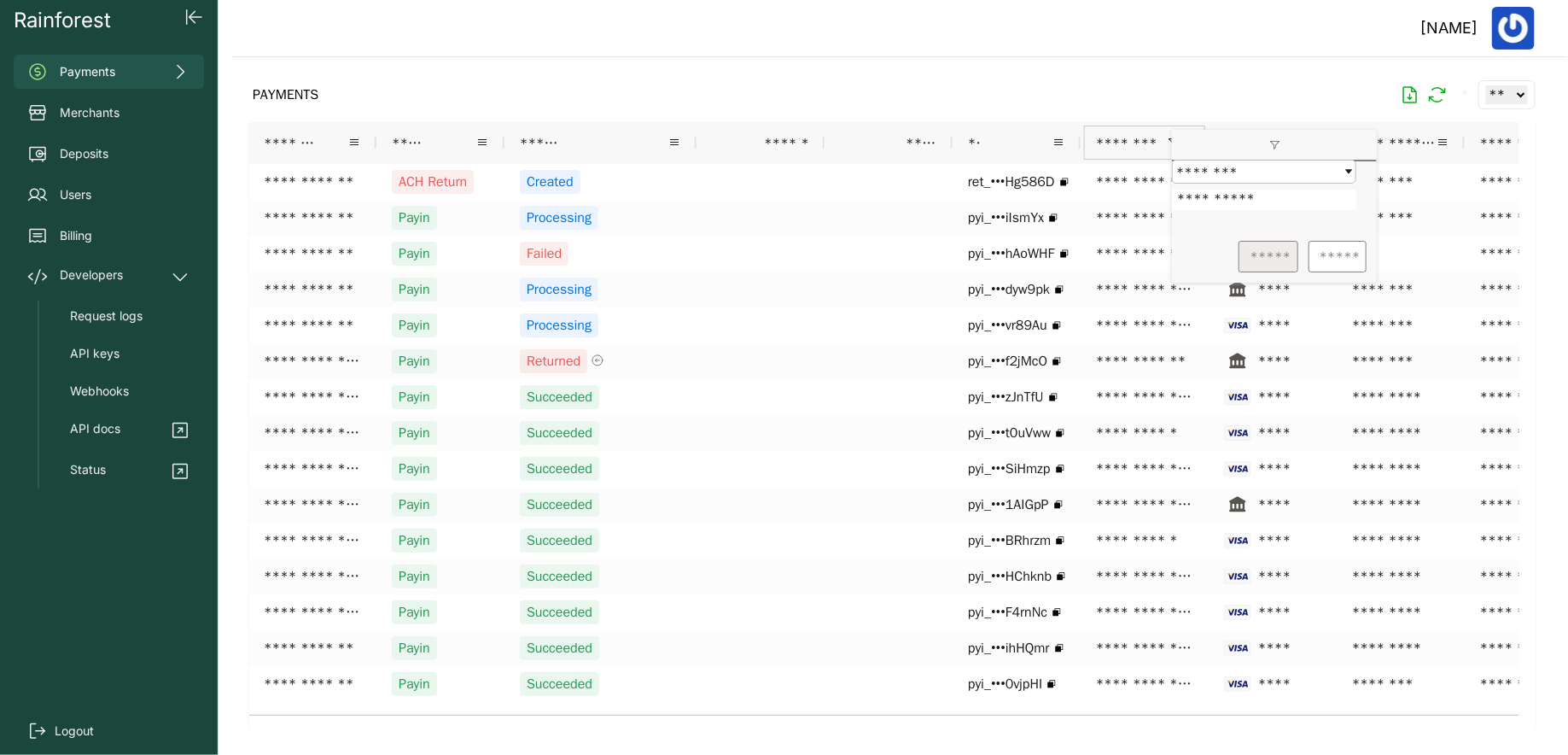 click on "*****" at bounding box center [1268, 256] 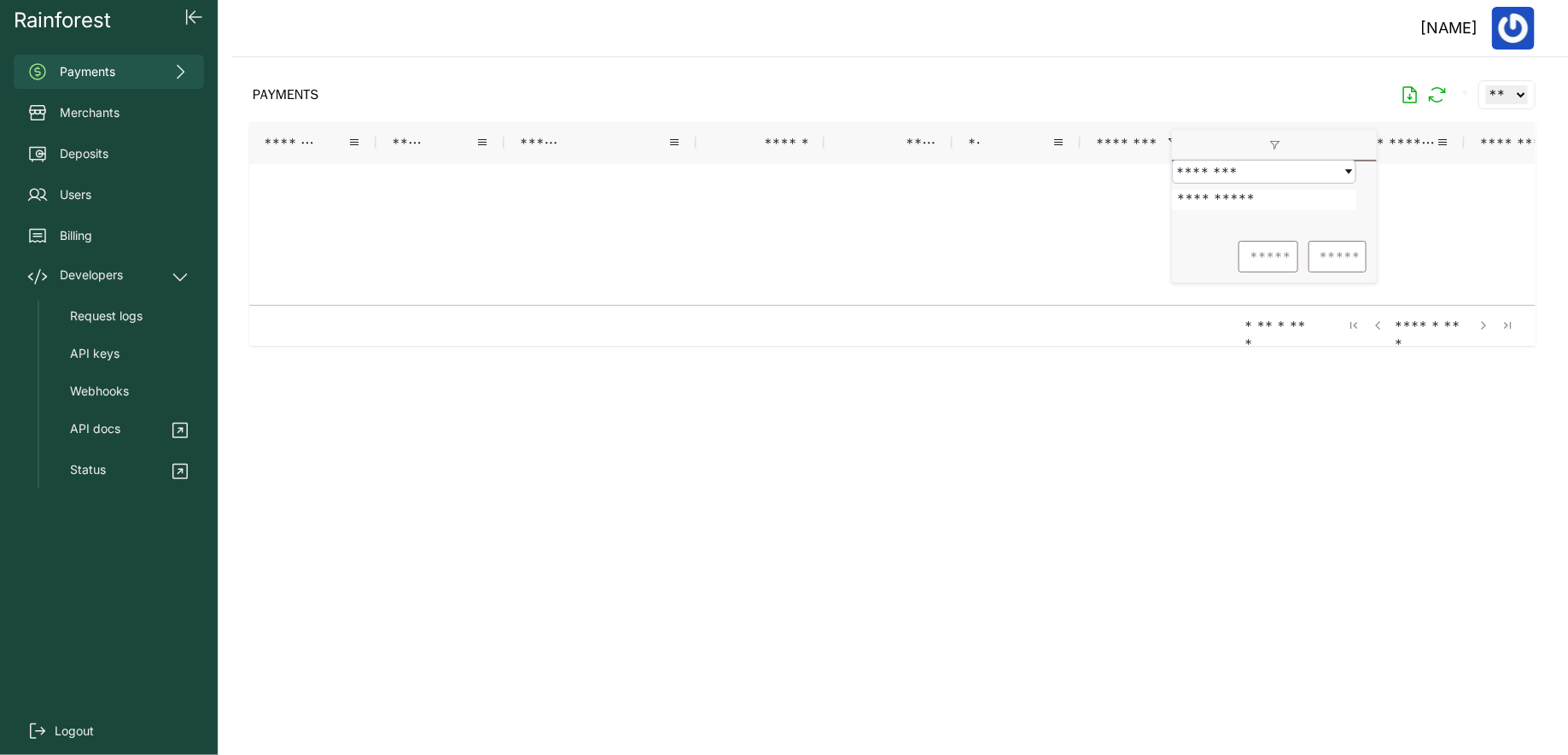 drag, startPoint x: 1285, startPoint y: 208, endPoint x: 1225, endPoint y: 211, distance: 60.074953 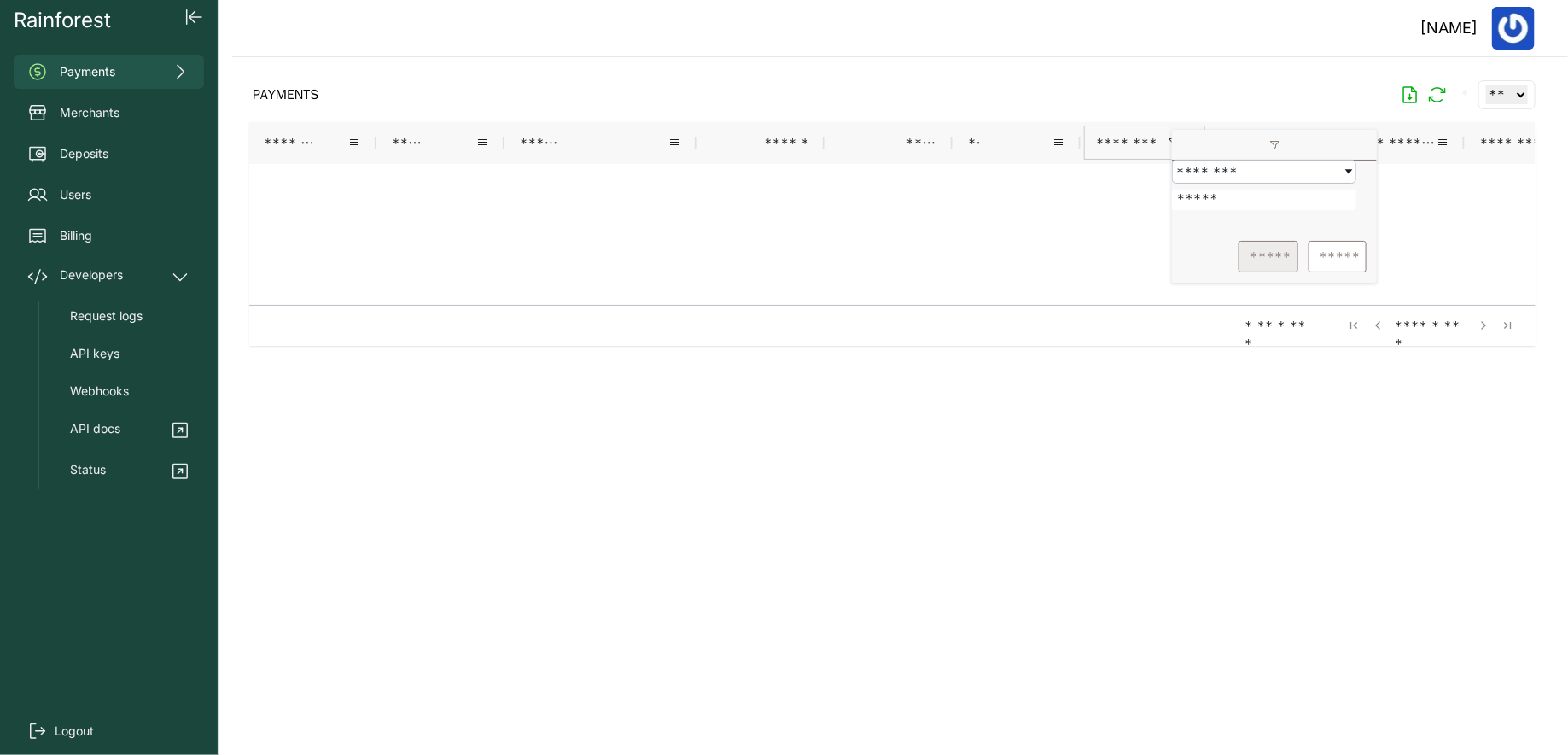 type on "*****" 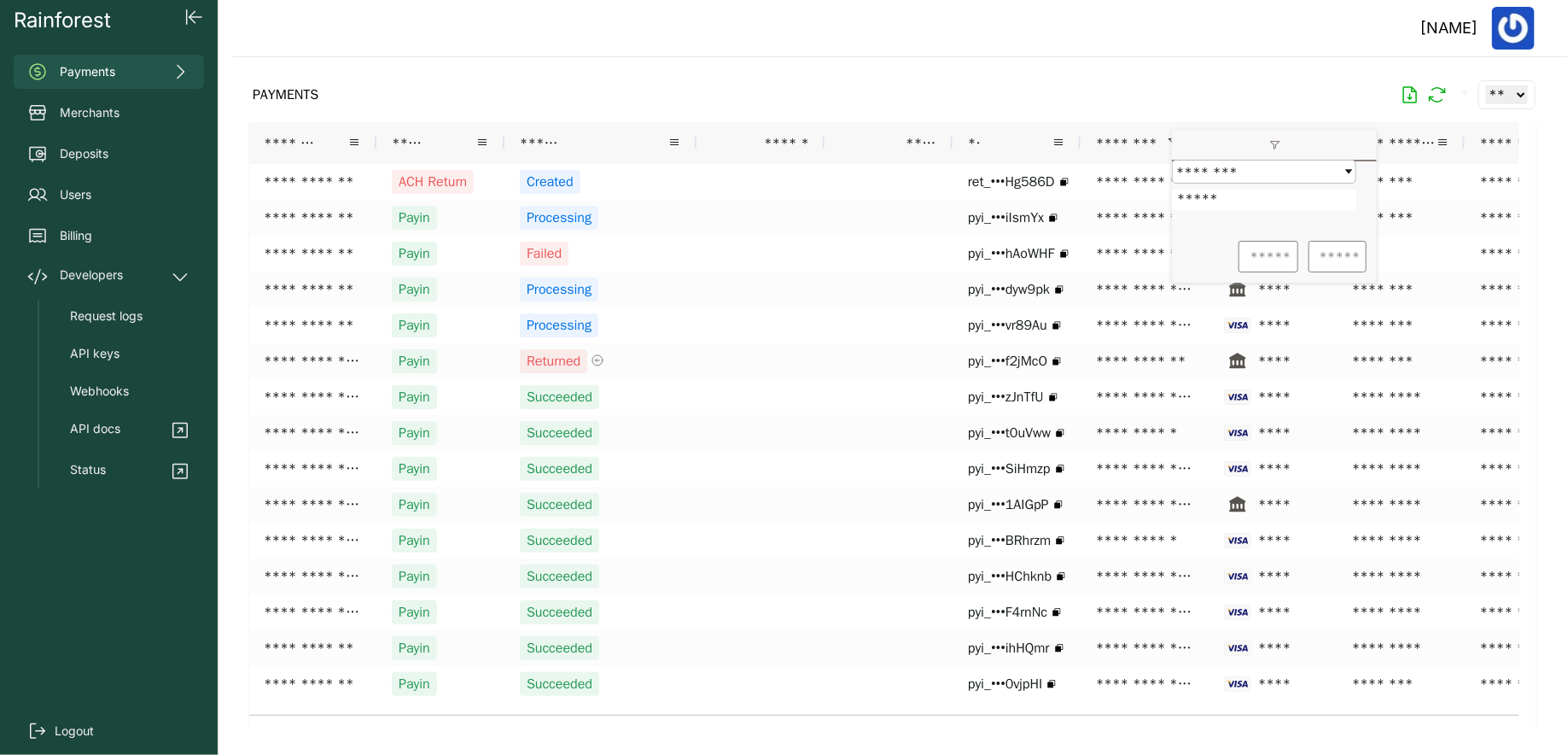 click on "PAYMENTS * ** ** ** ***" at bounding box center (892, 95) 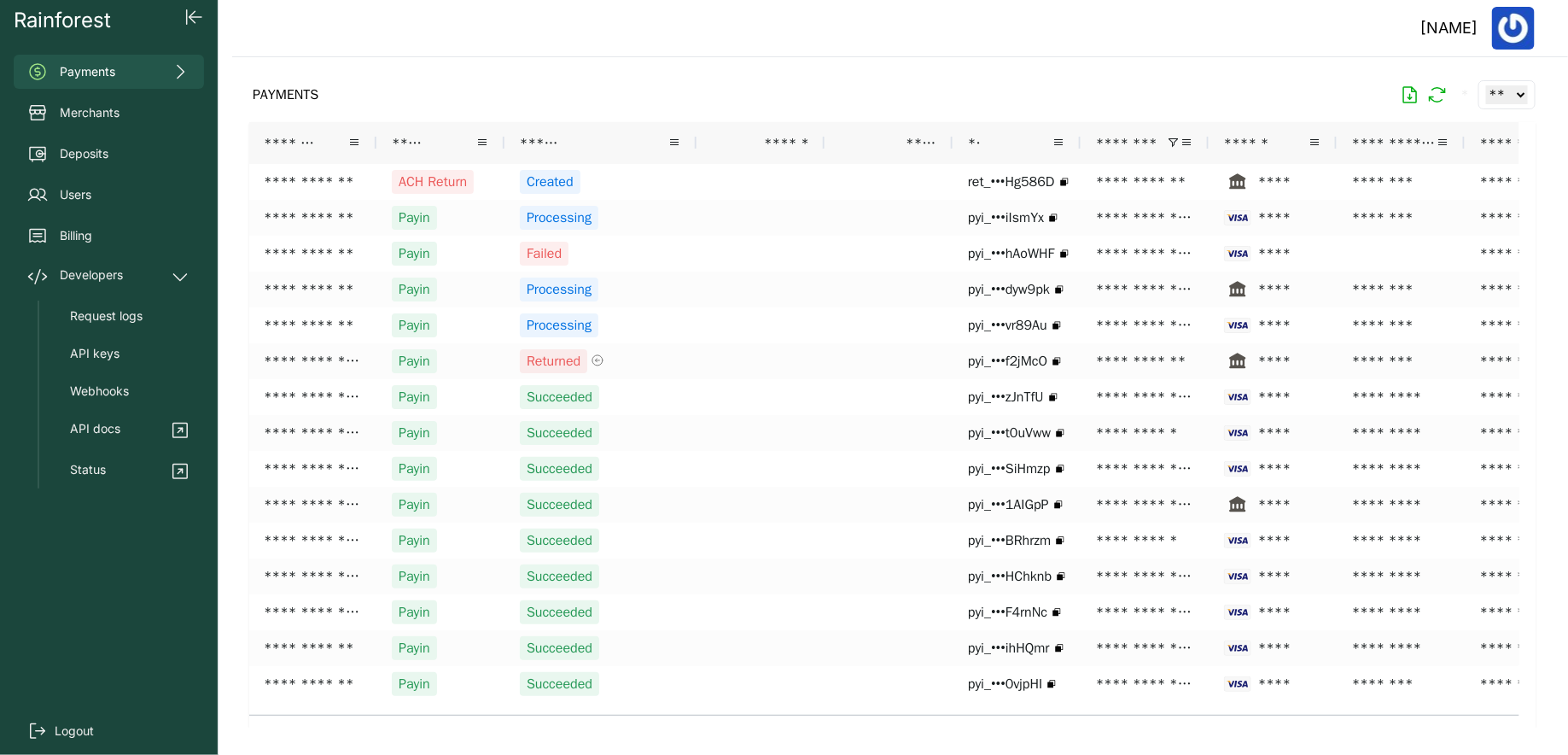 click at bounding box center [1173, 143] 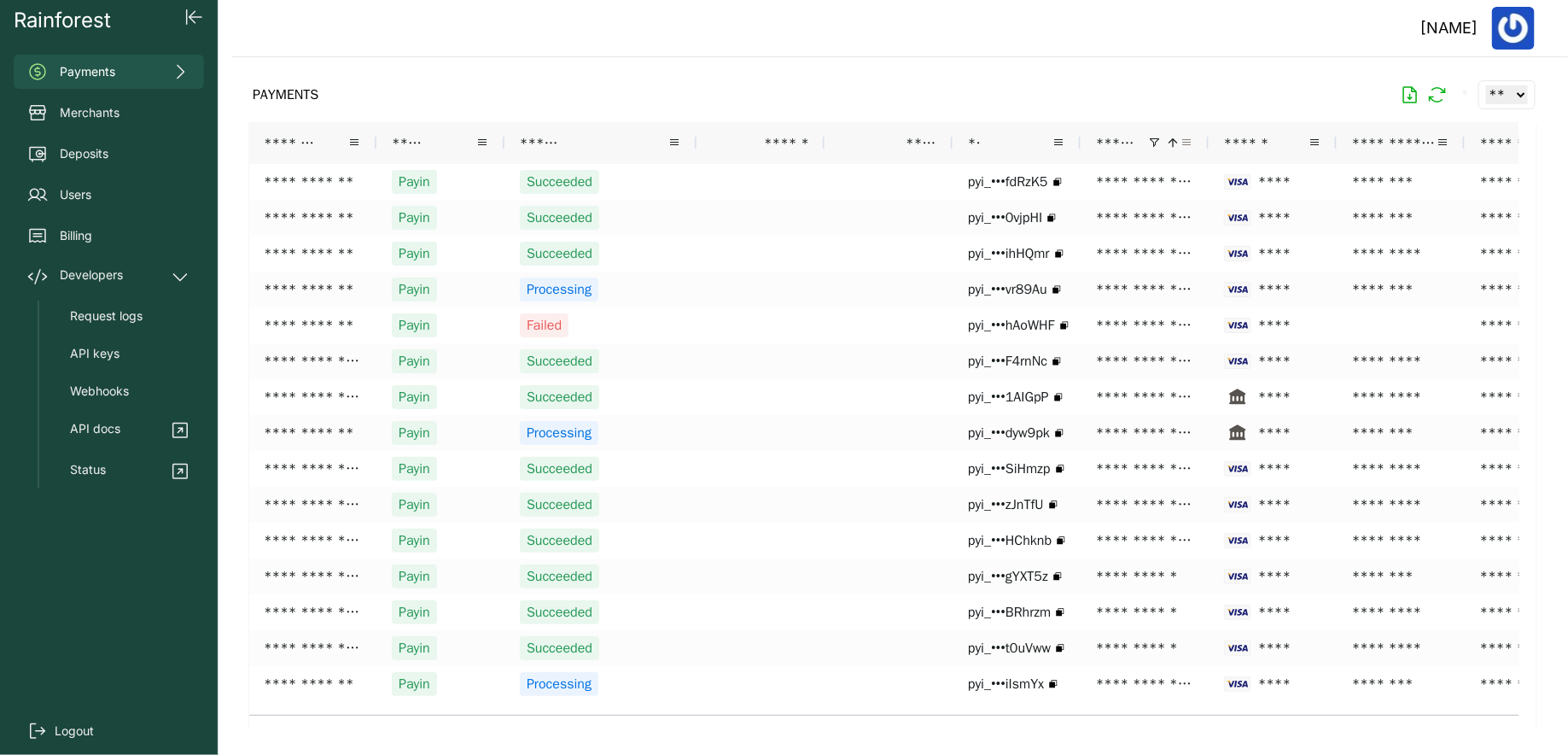 click at bounding box center [1186, 143] 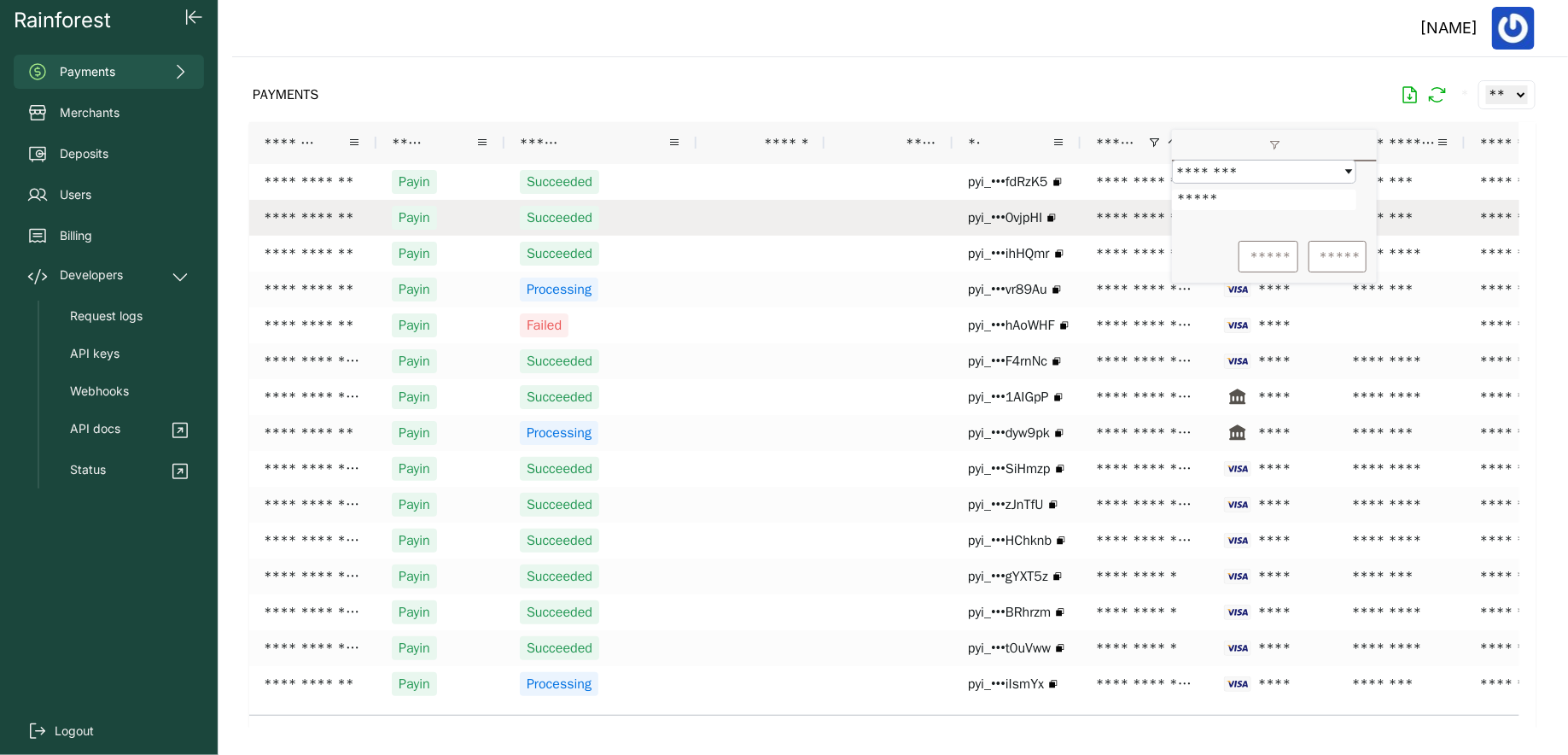 drag, startPoint x: 1175, startPoint y: 212, endPoint x: 1115, endPoint y: 208, distance: 60.13319 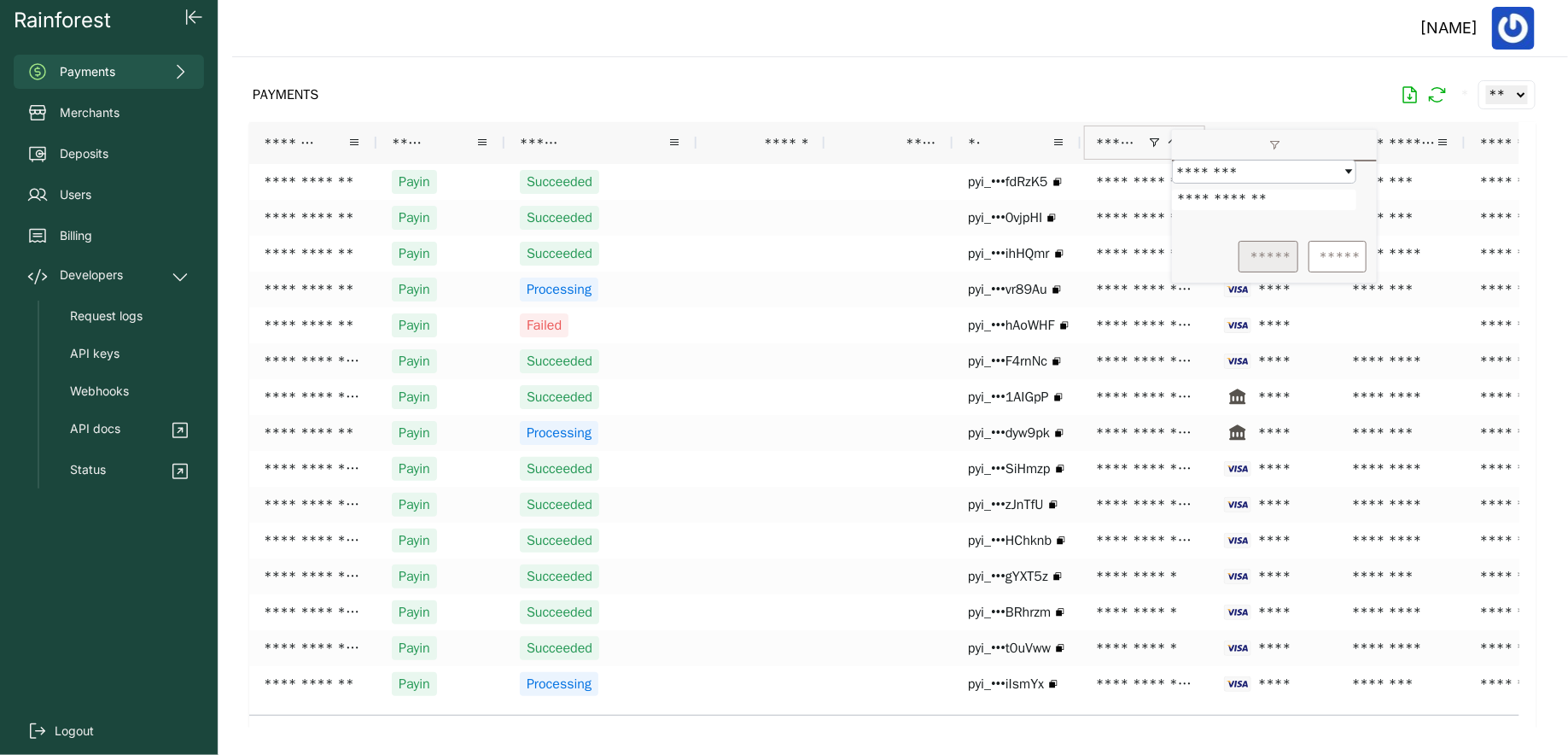 type on "**********" 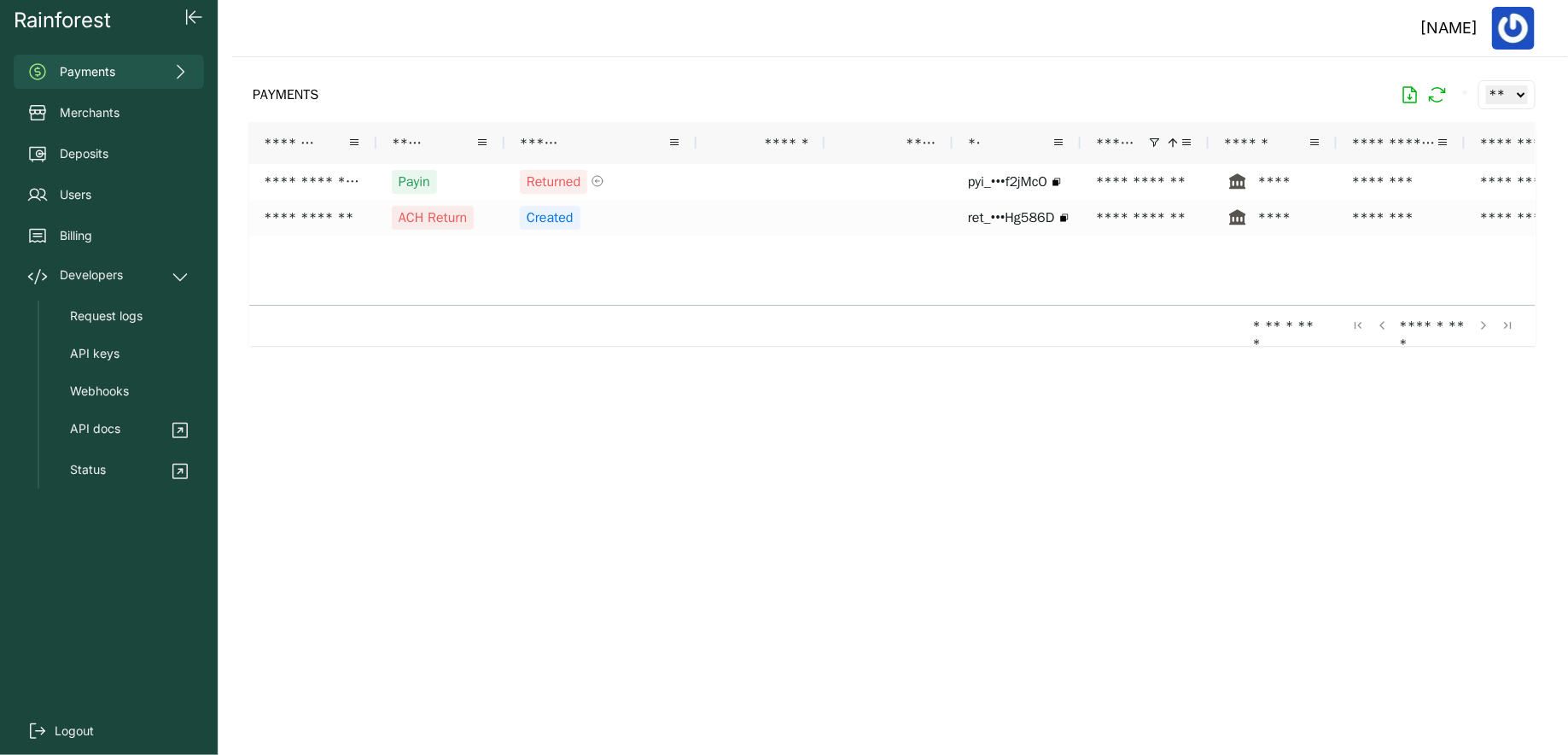 click at bounding box center (892, 392) 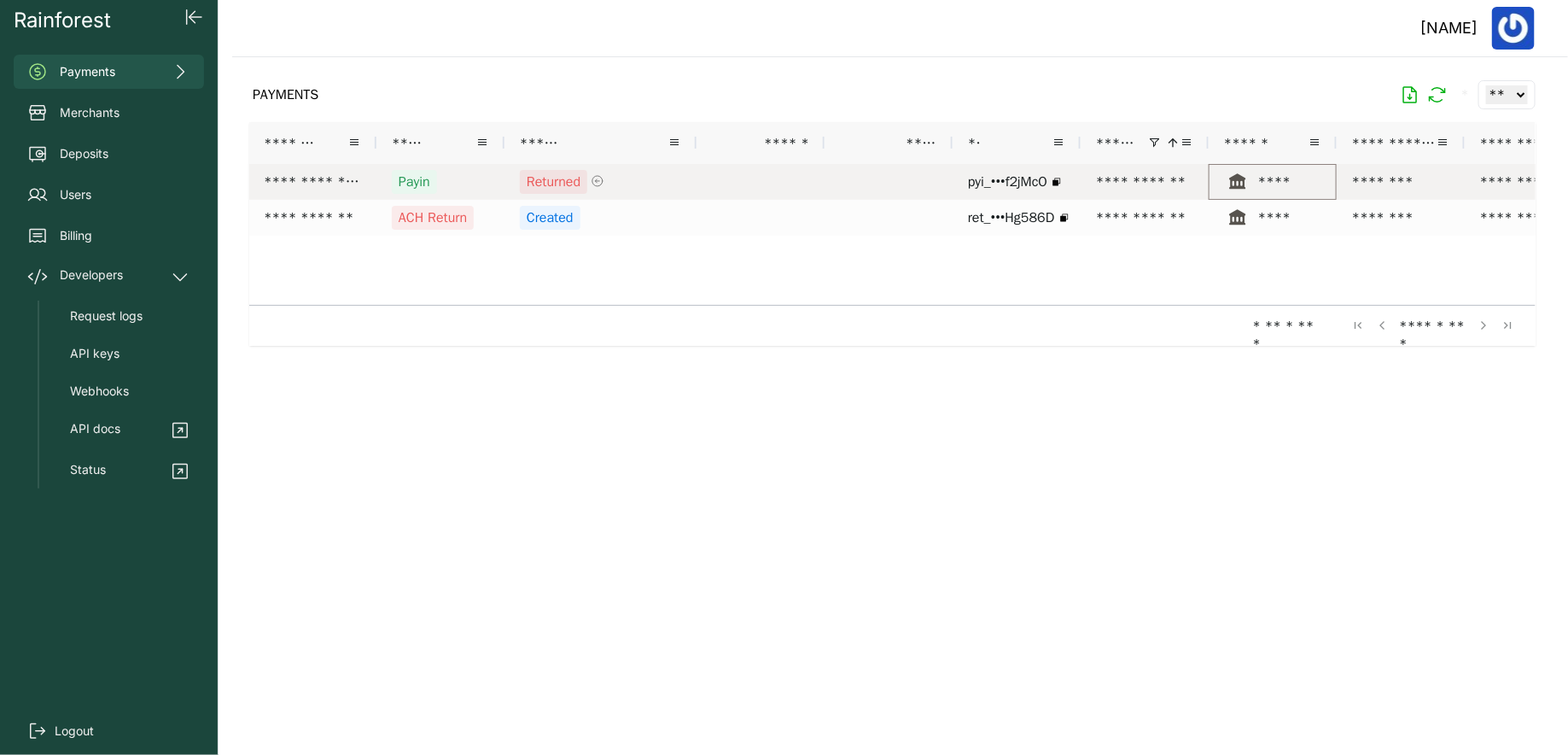 drag, startPoint x: 1302, startPoint y: 180, endPoint x: 1255, endPoint y: 181, distance: 47.01064 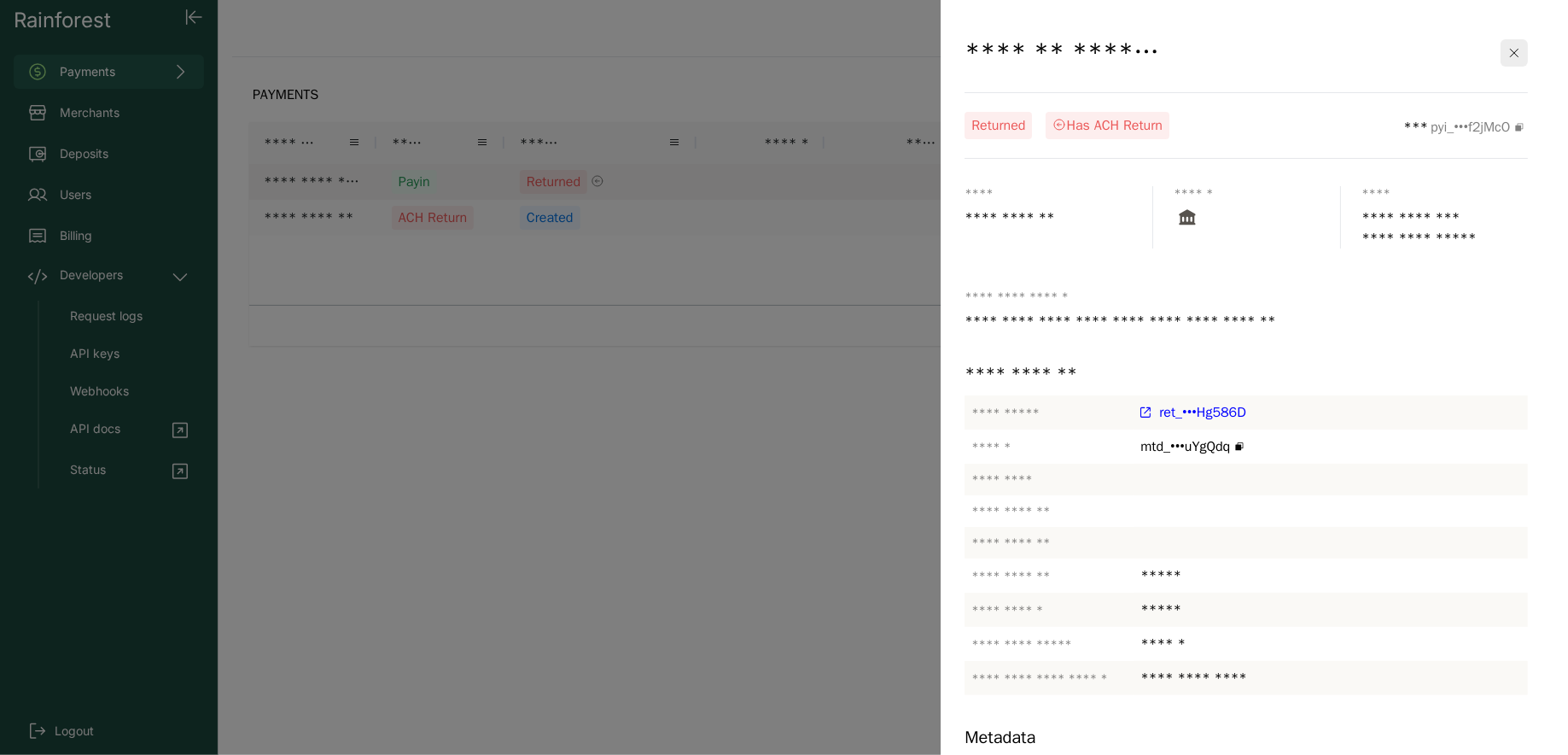 click at bounding box center (1256, 218) 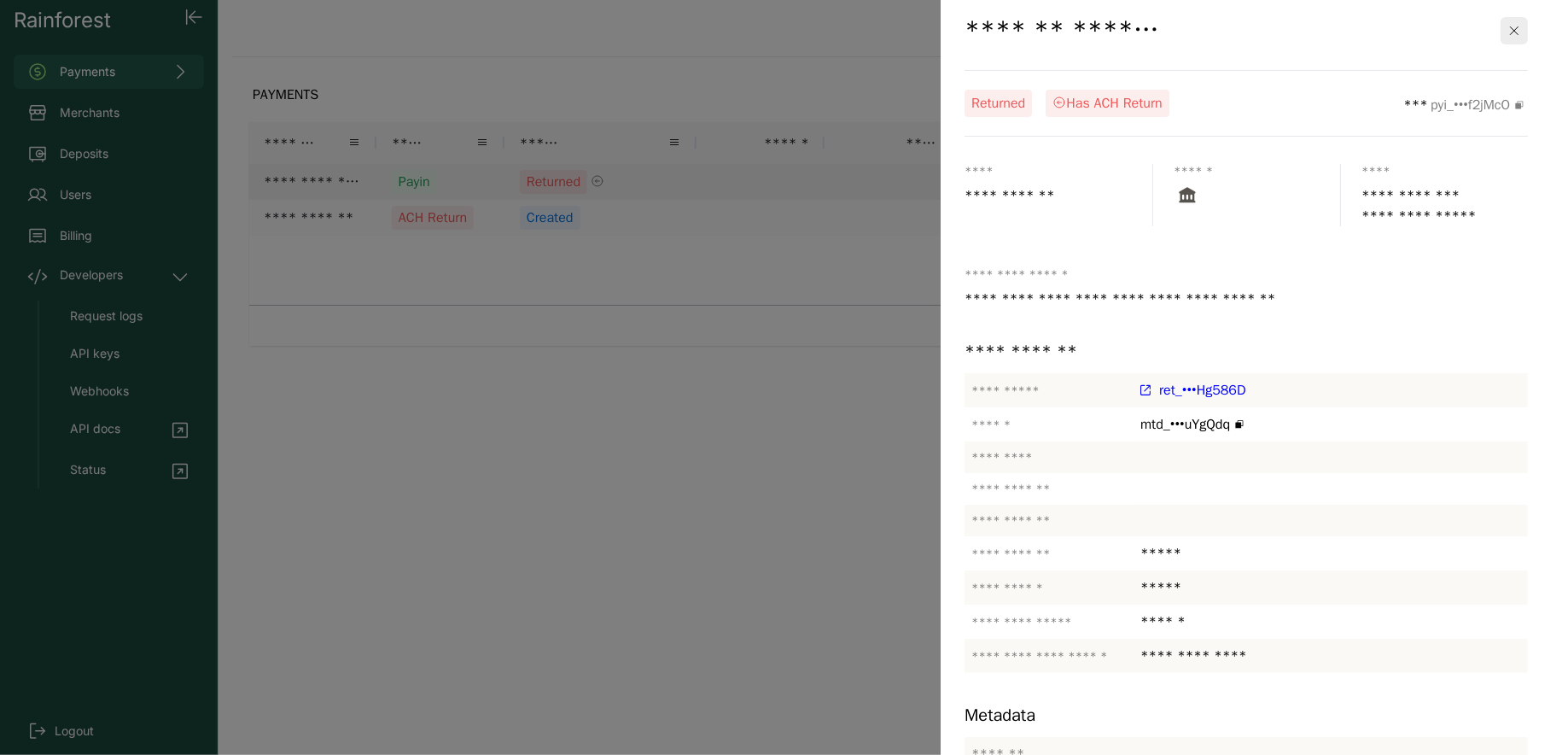 scroll, scrollTop: 0, scrollLeft: 0, axis: both 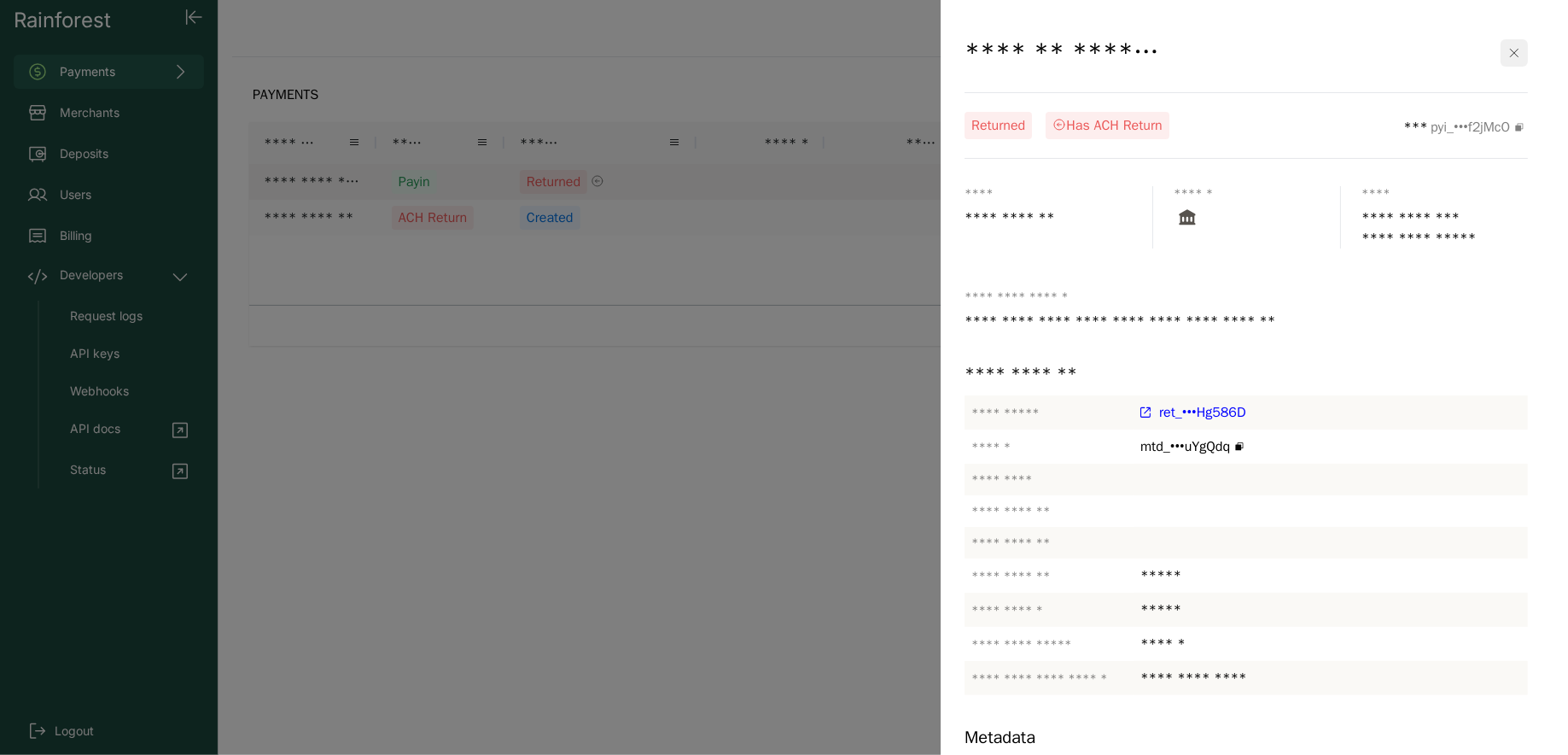 click 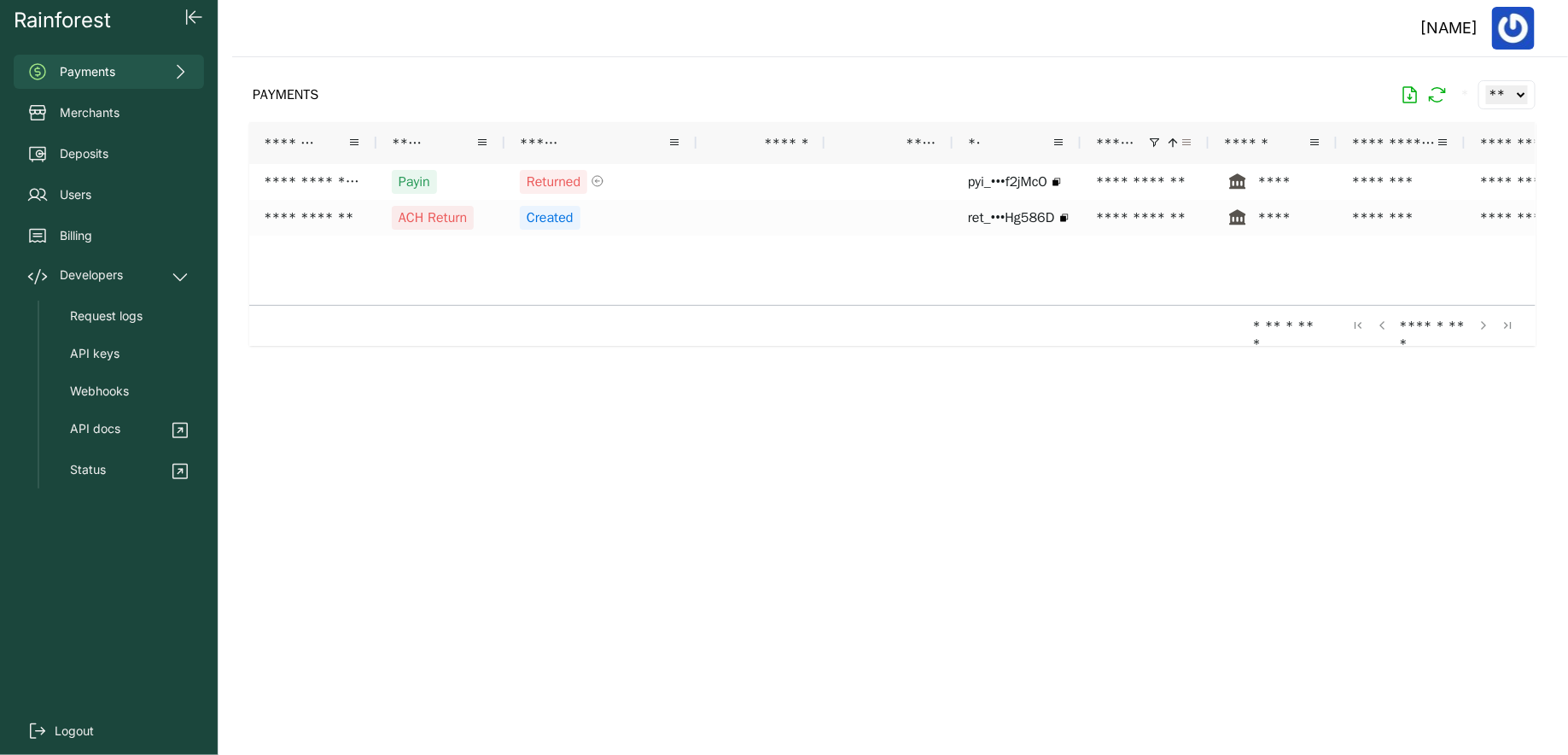 click at bounding box center [1186, 143] 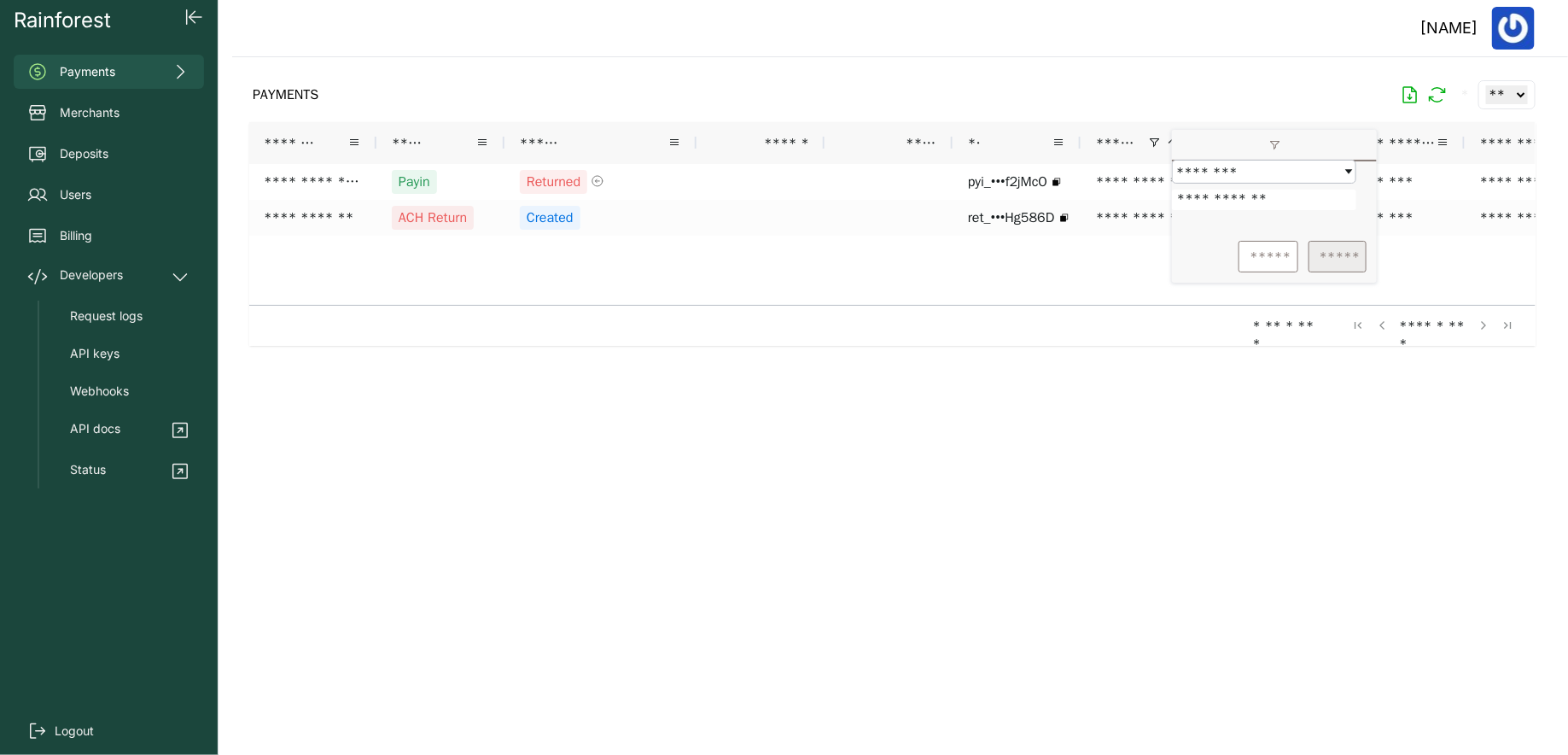 click on "*****" at bounding box center [1338, 256] 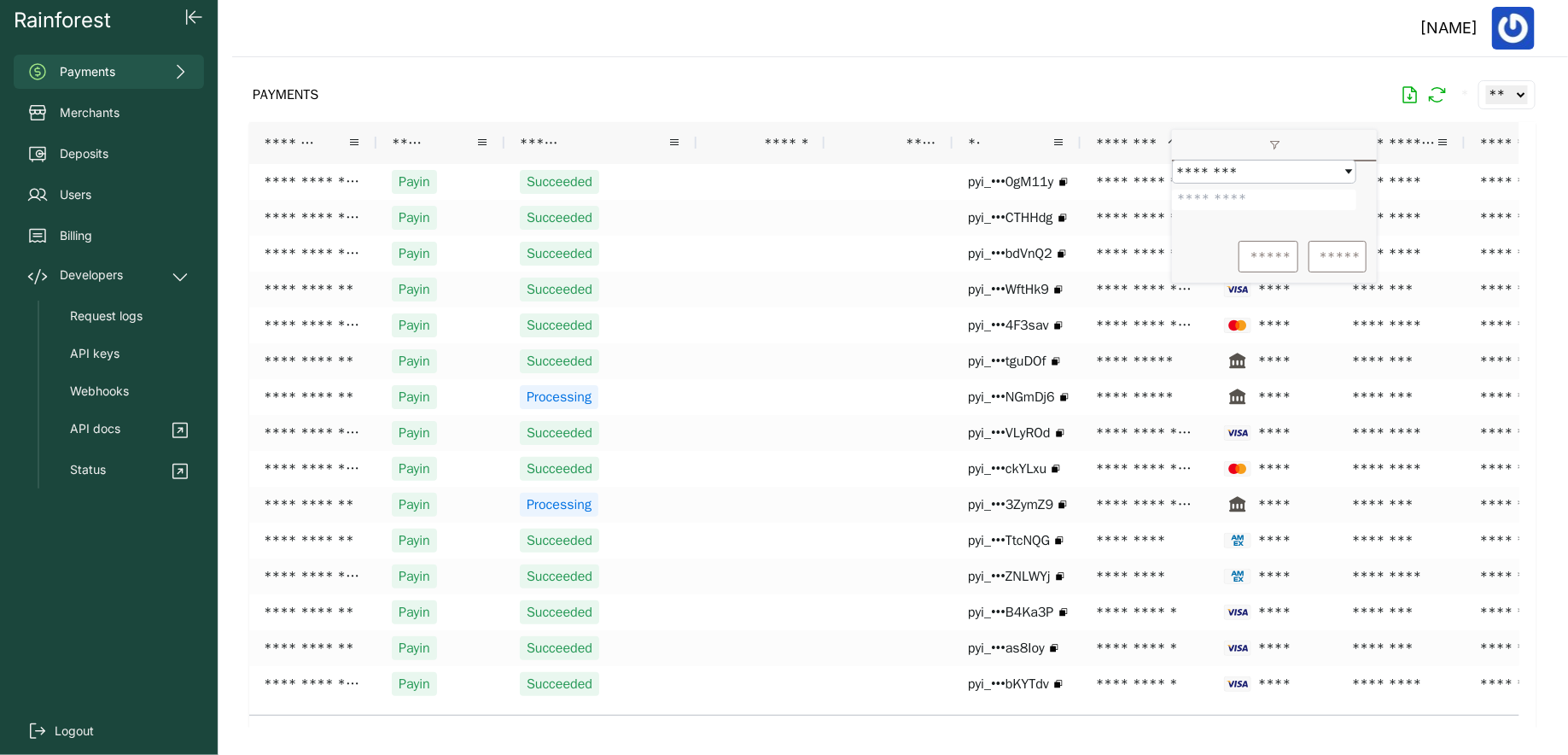 click at bounding box center [892, 392] 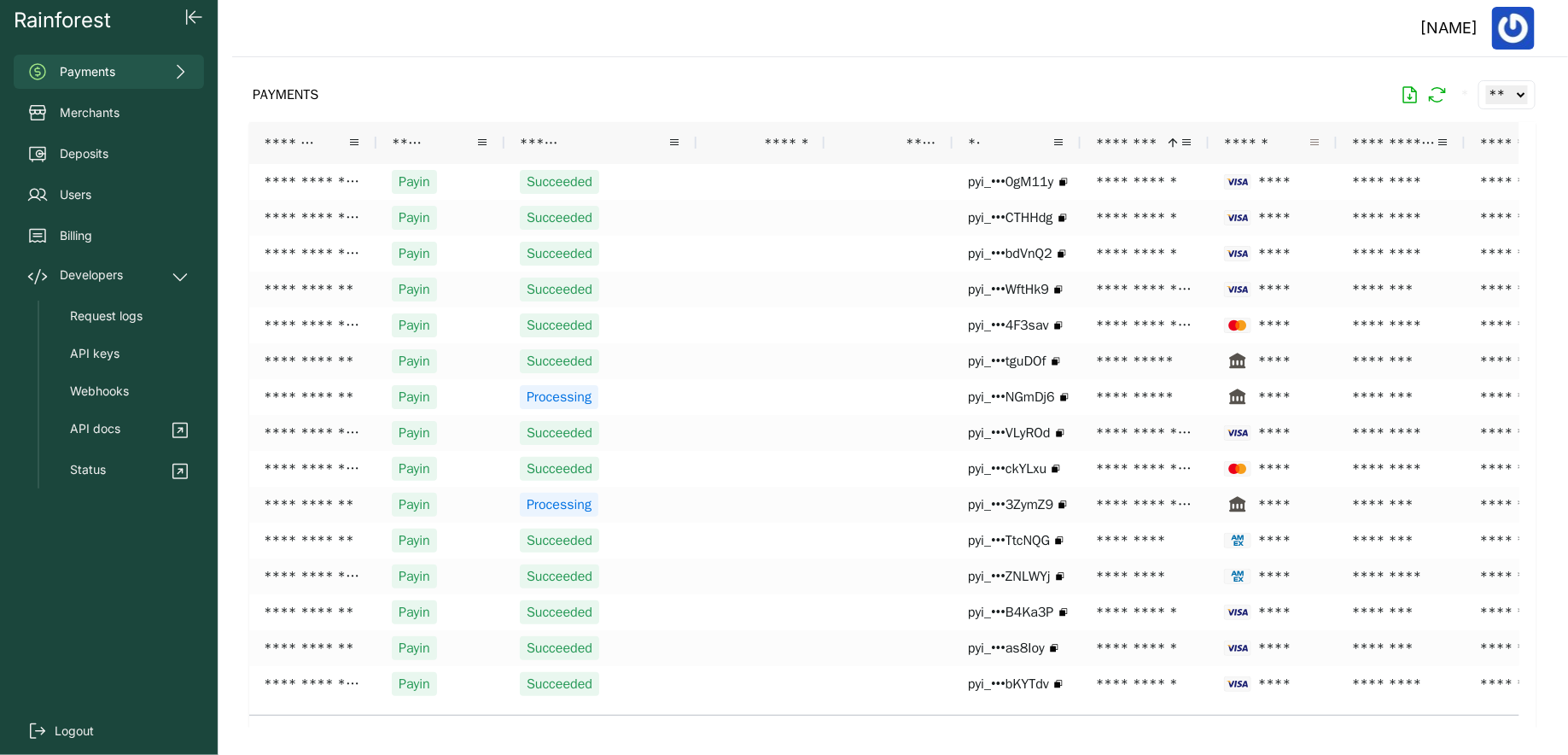 click at bounding box center [1314, 143] 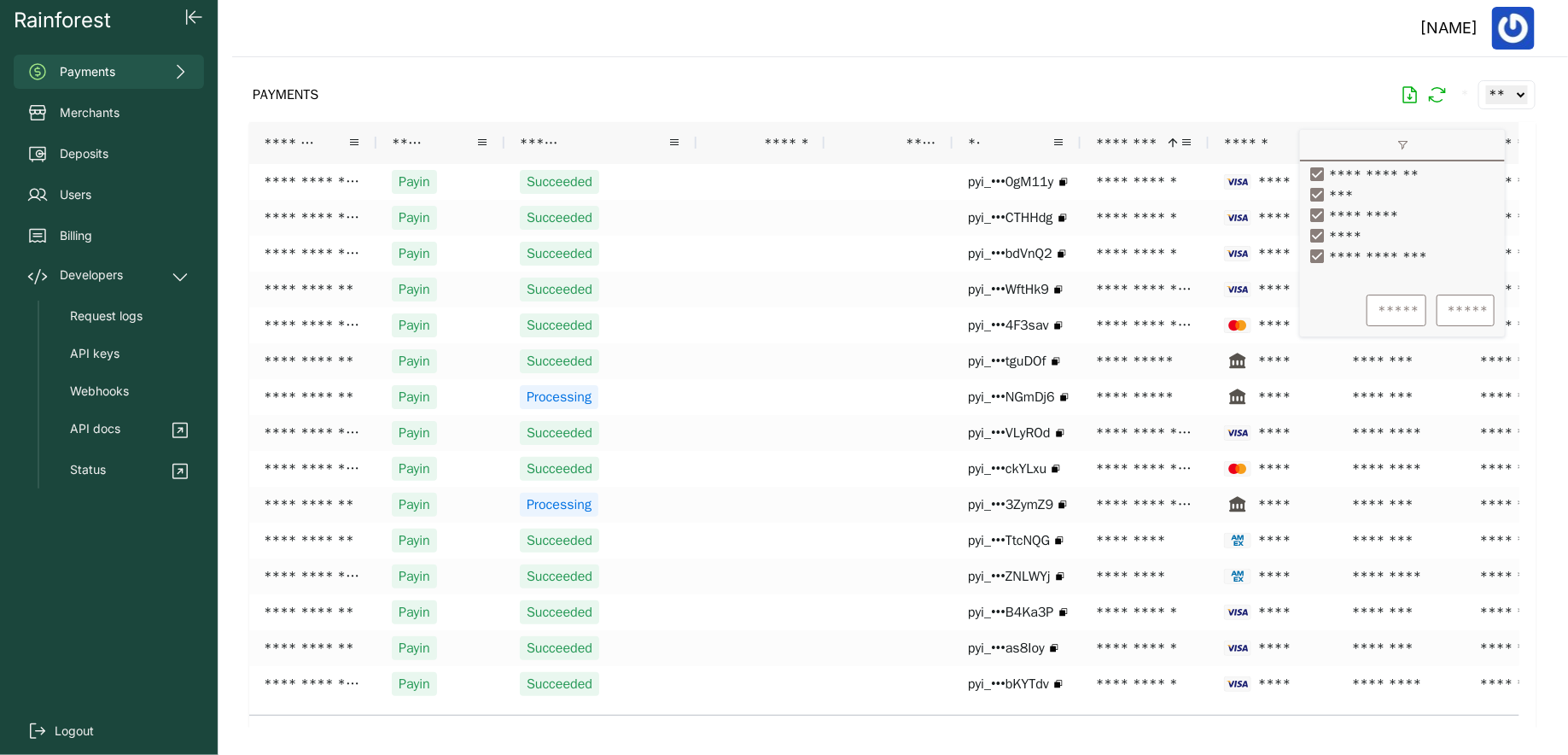 click at bounding box center [1402, 145] 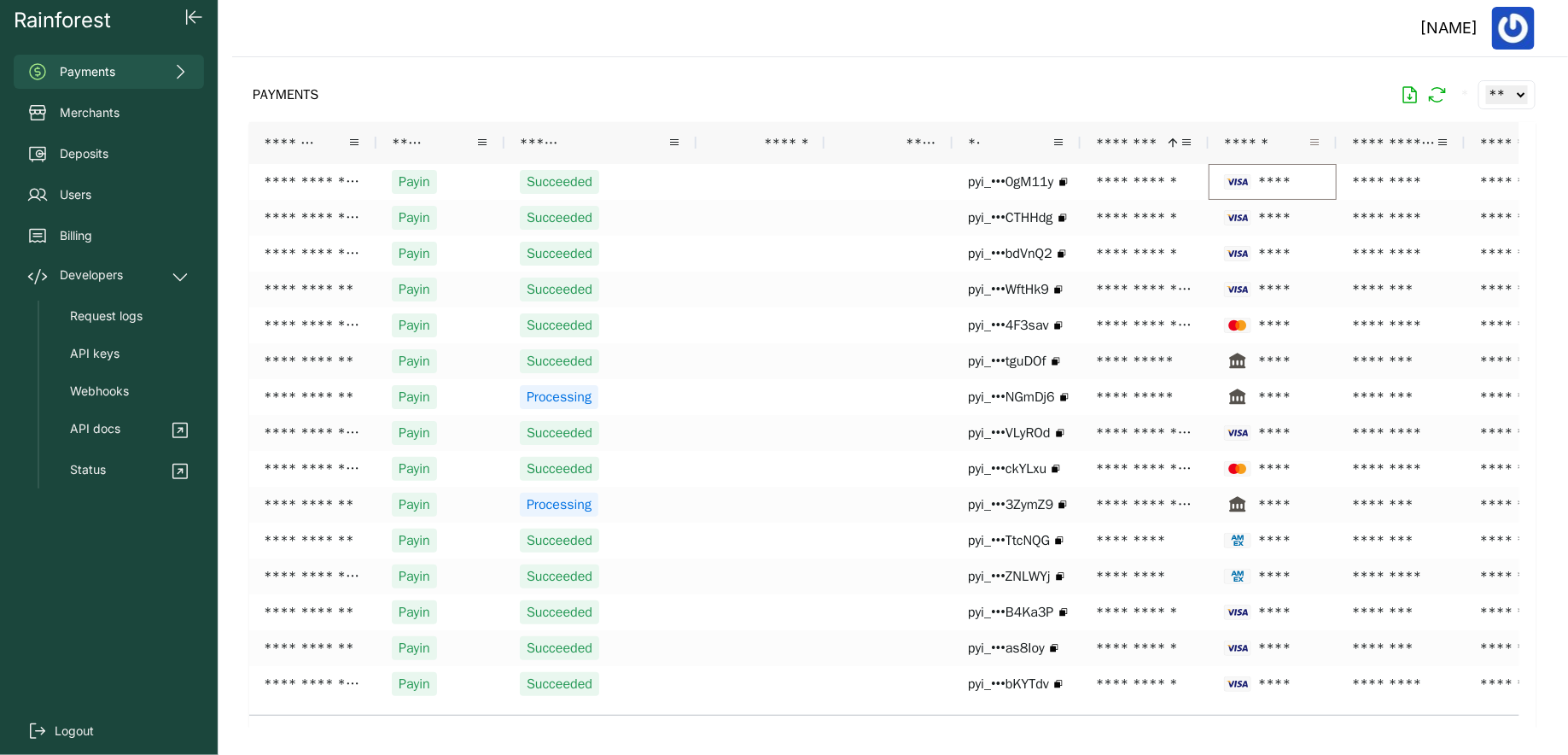click at bounding box center (1314, 143) 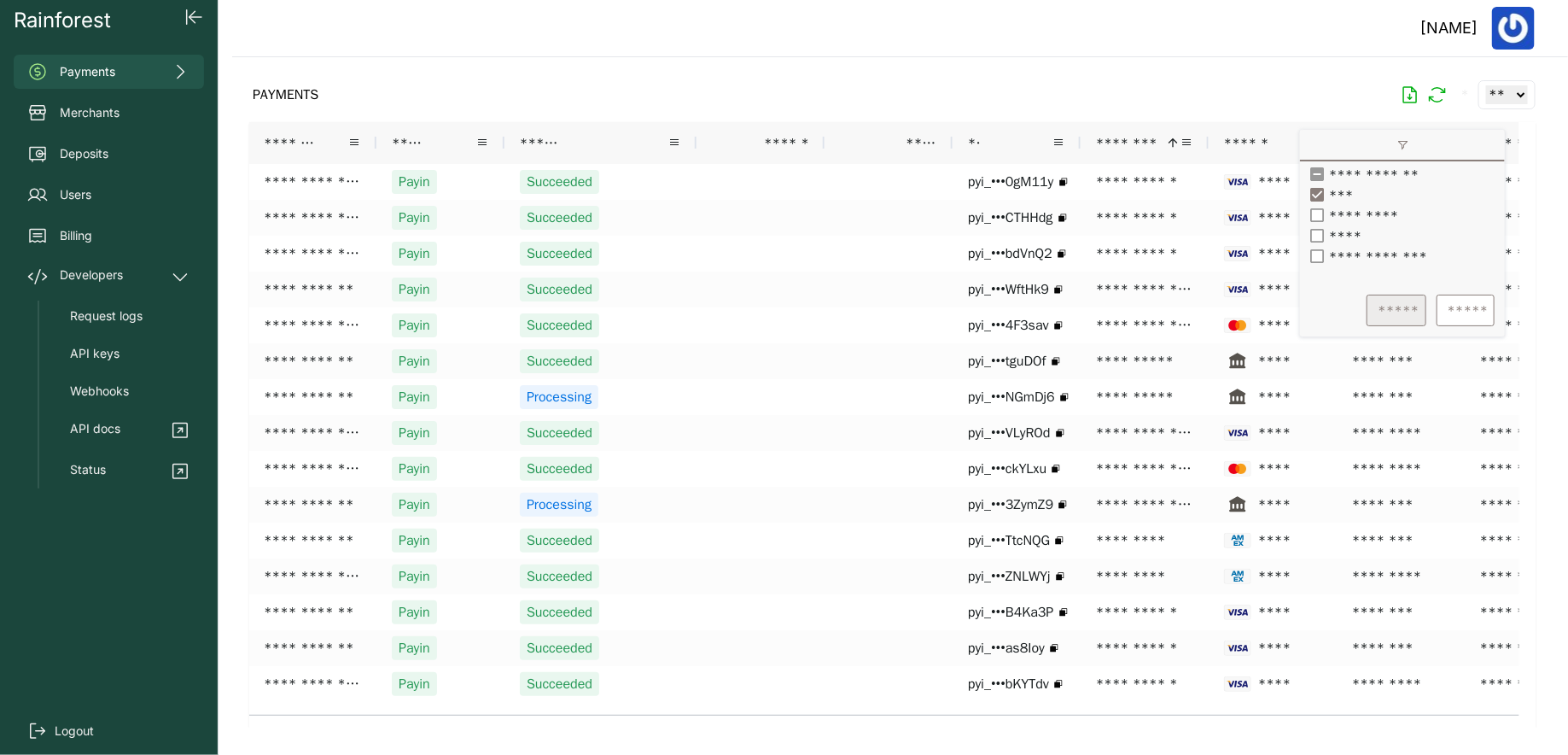 click on "*****" at bounding box center [1396, 310] 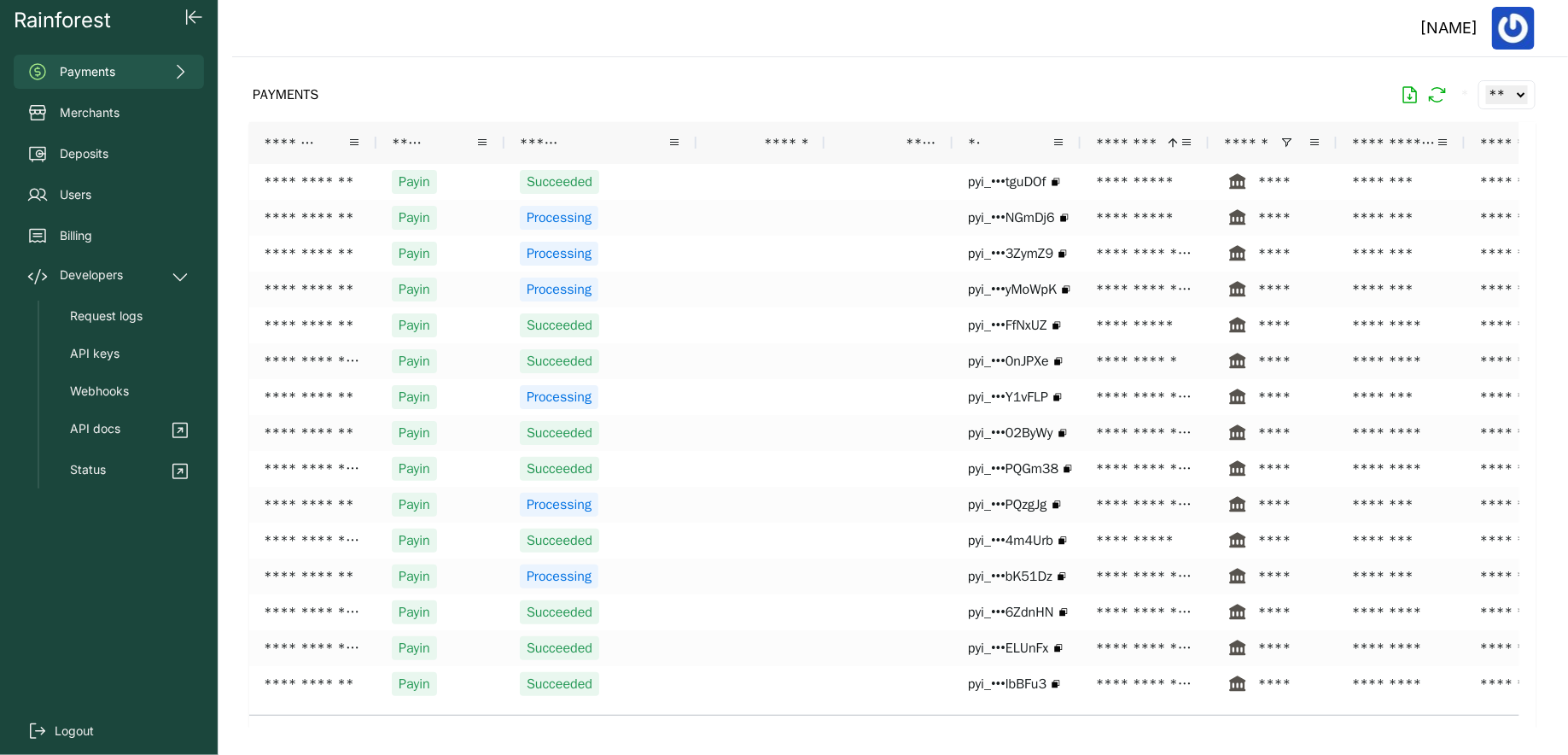 click at bounding box center (892, 392) 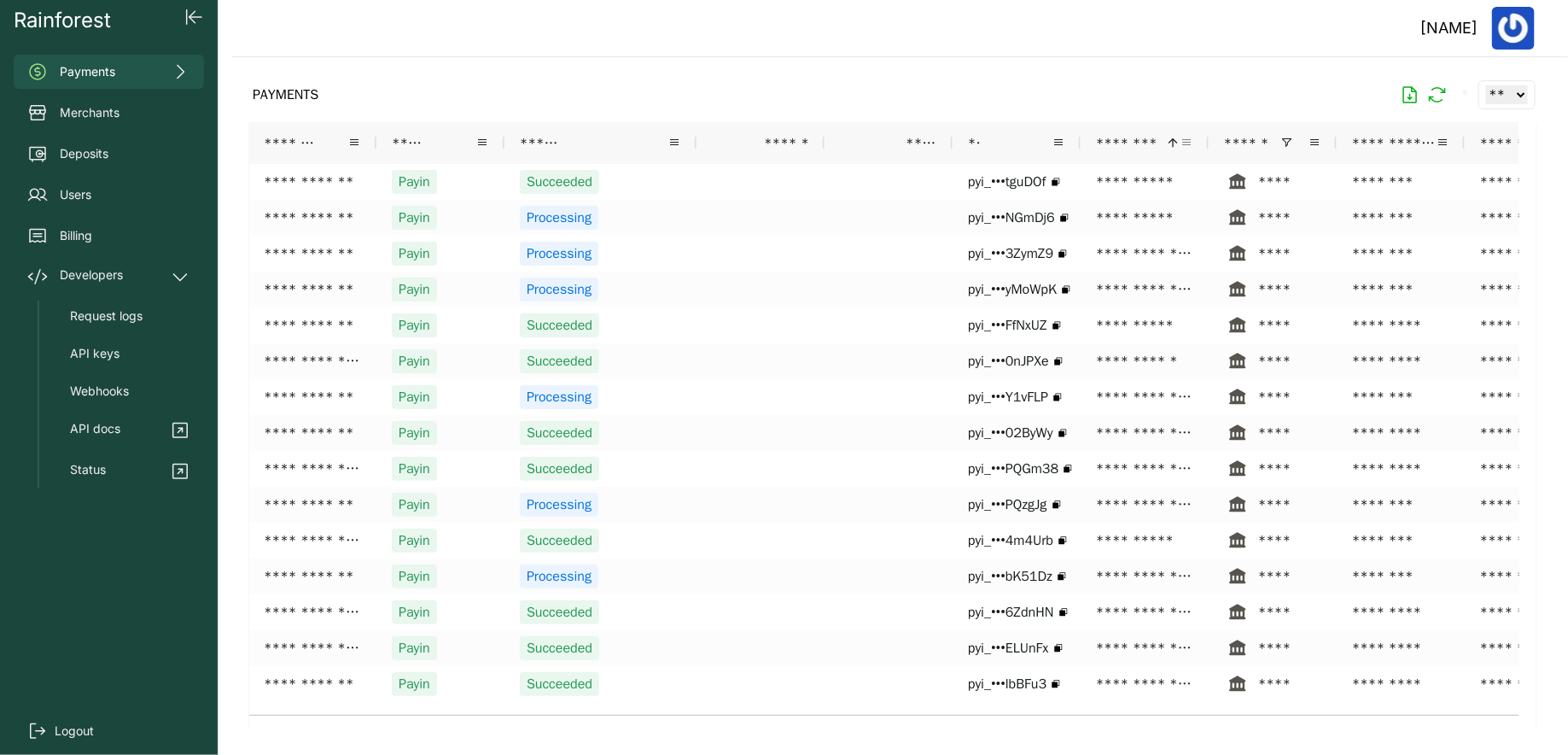 click at bounding box center [1186, 143] 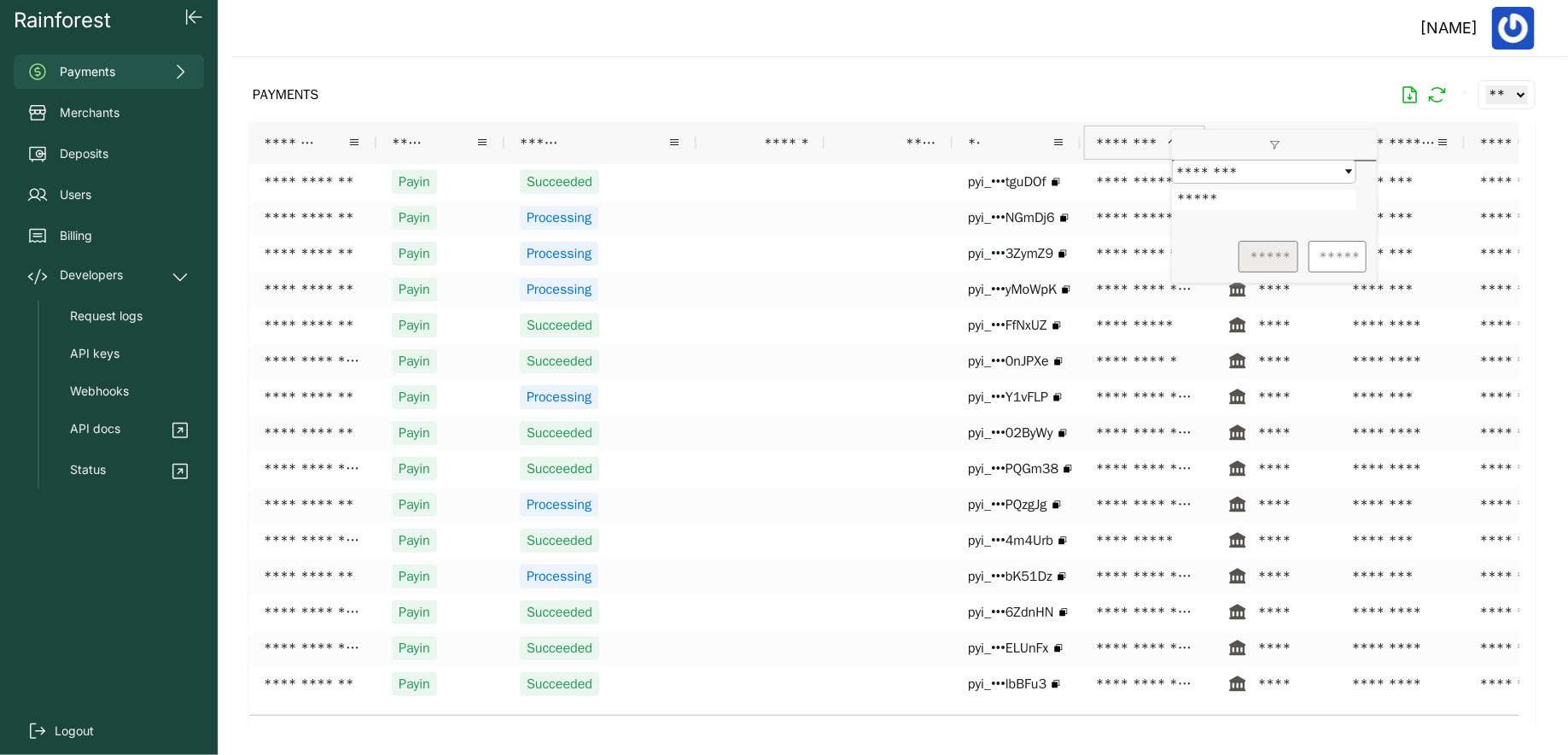 type on "*****" 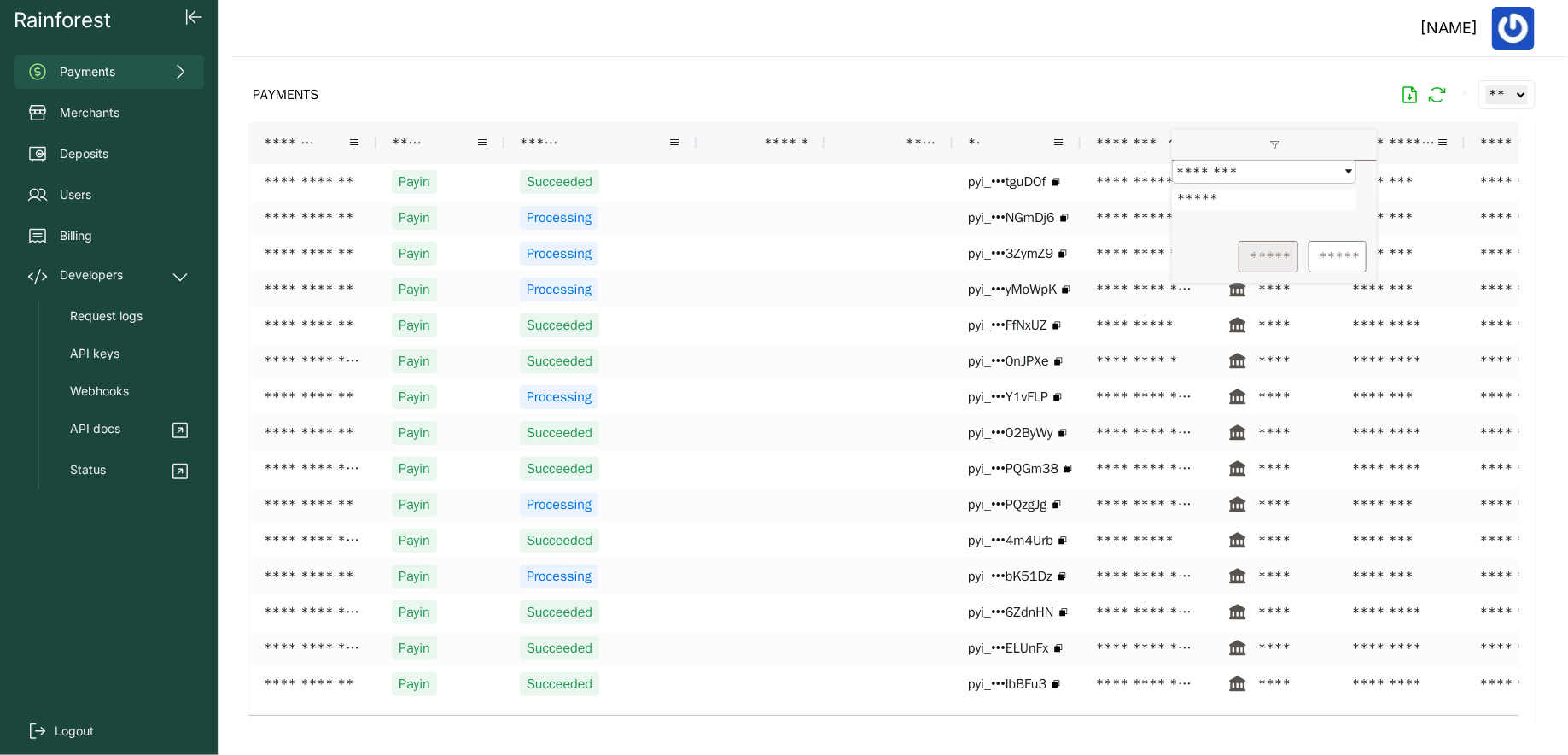 click on "*****" at bounding box center [1268, 256] 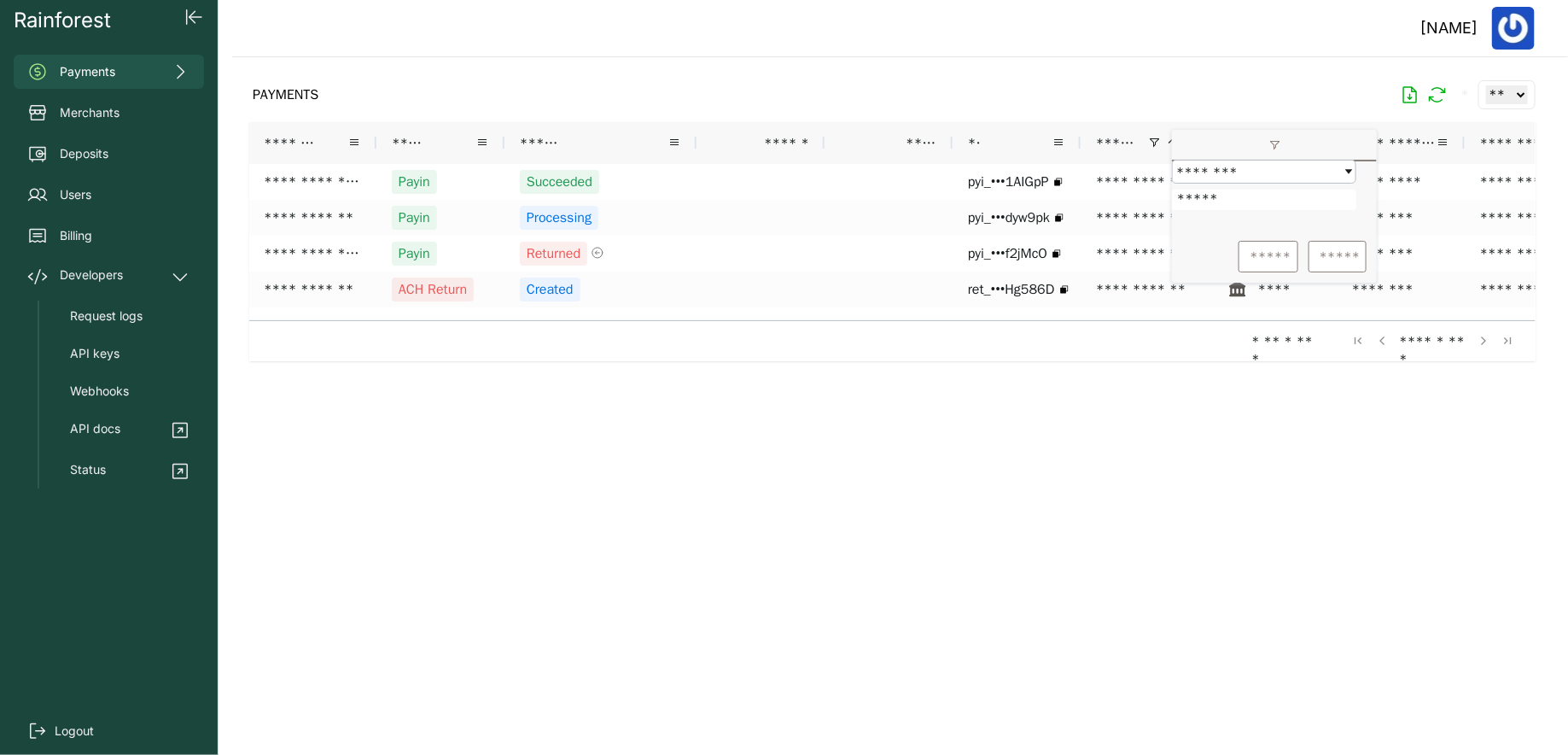 click on "PAYMENTS * ** ** ** ***" at bounding box center (892, 95) 